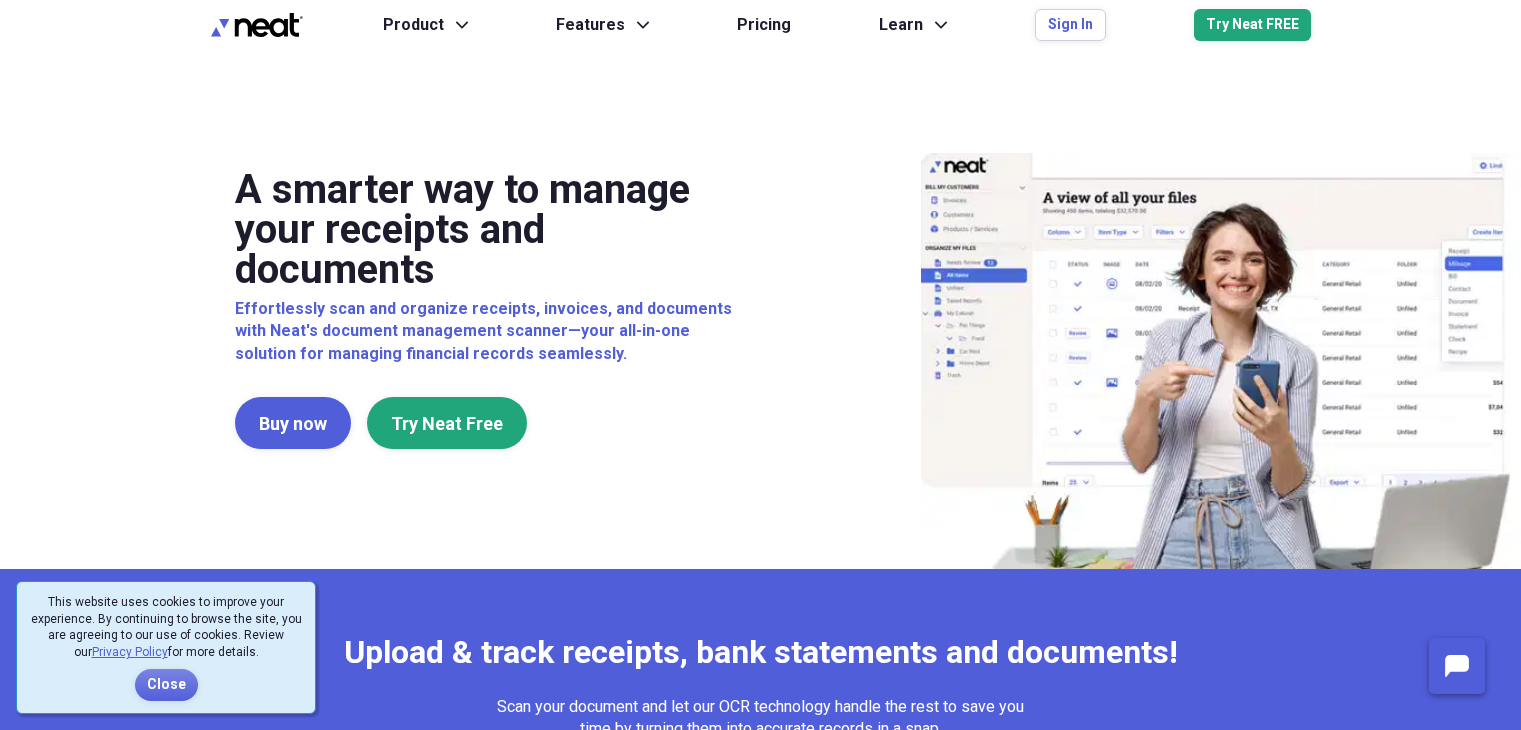 scroll, scrollTop: 0, scrollLeft: 0, axis: both 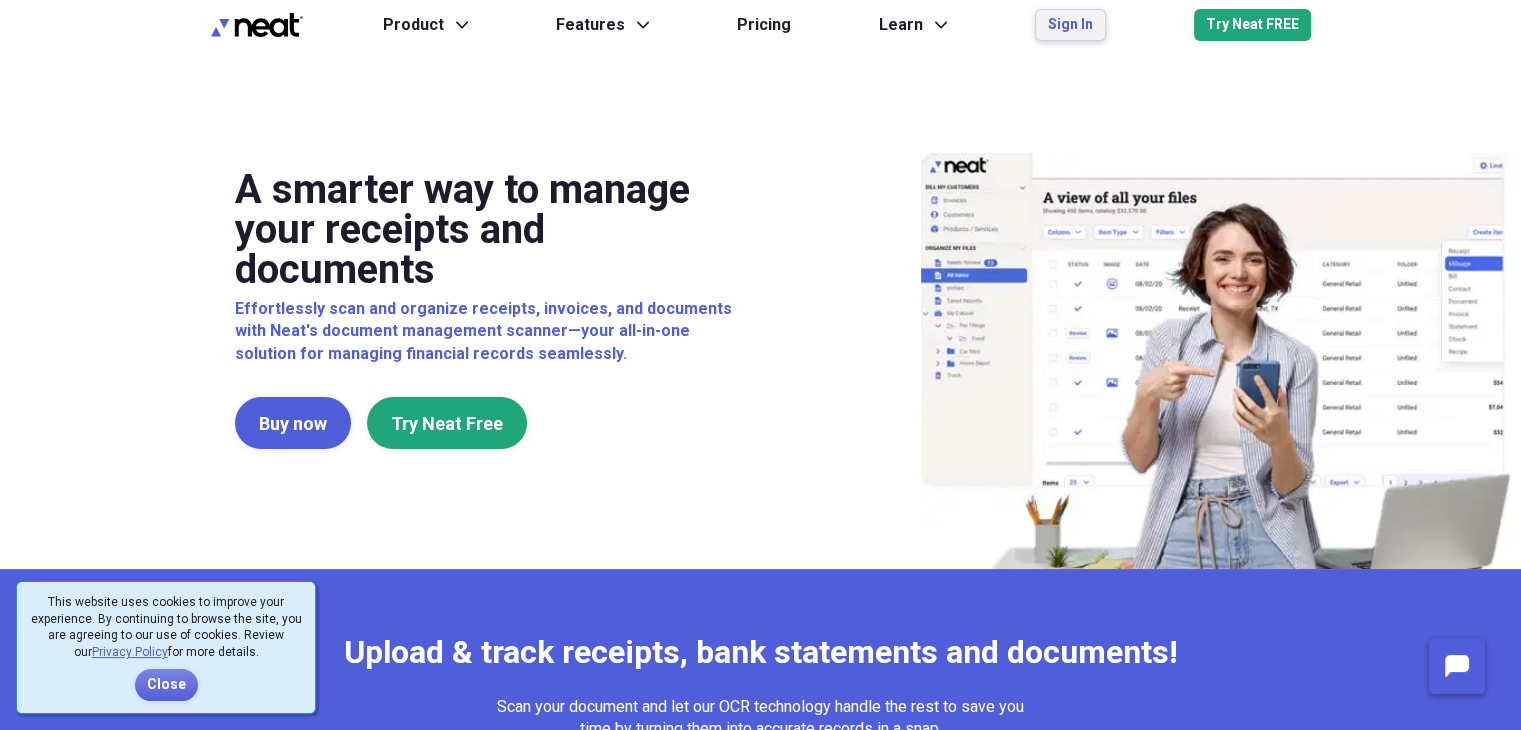 click on "Sign In" at bounding box center [1070, 25] 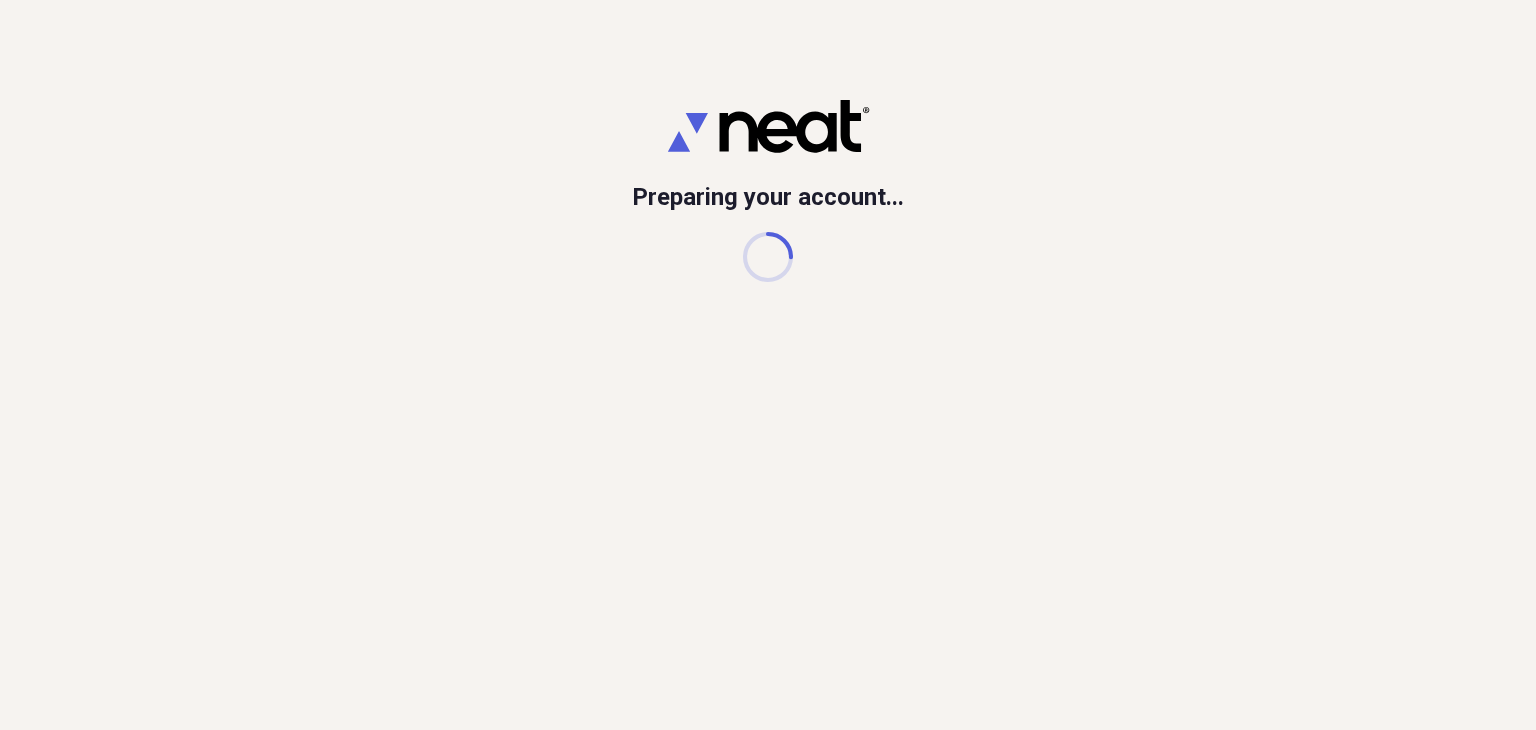 scroll, scrollTop: 0, scrollLeft: 0, axis: both 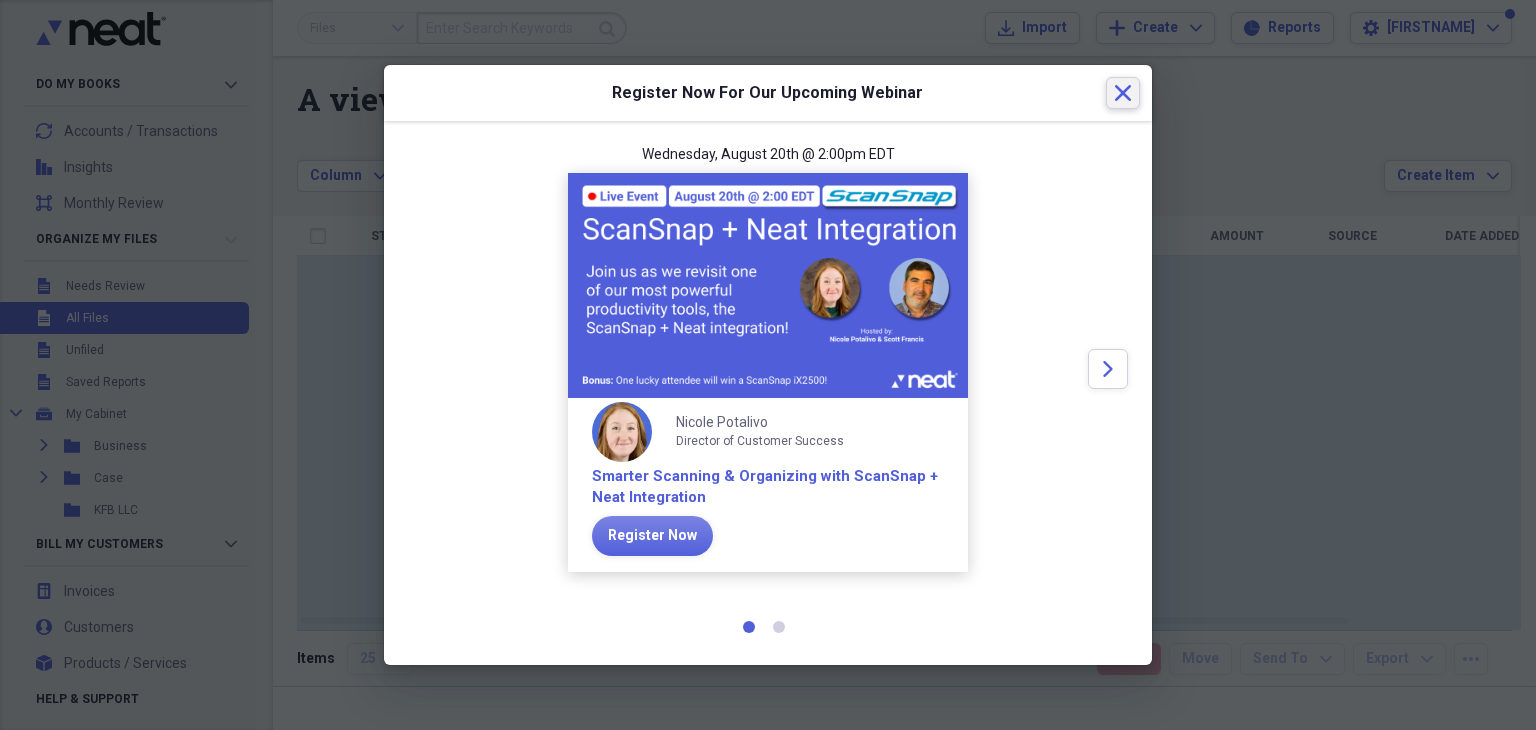 click on "Close" 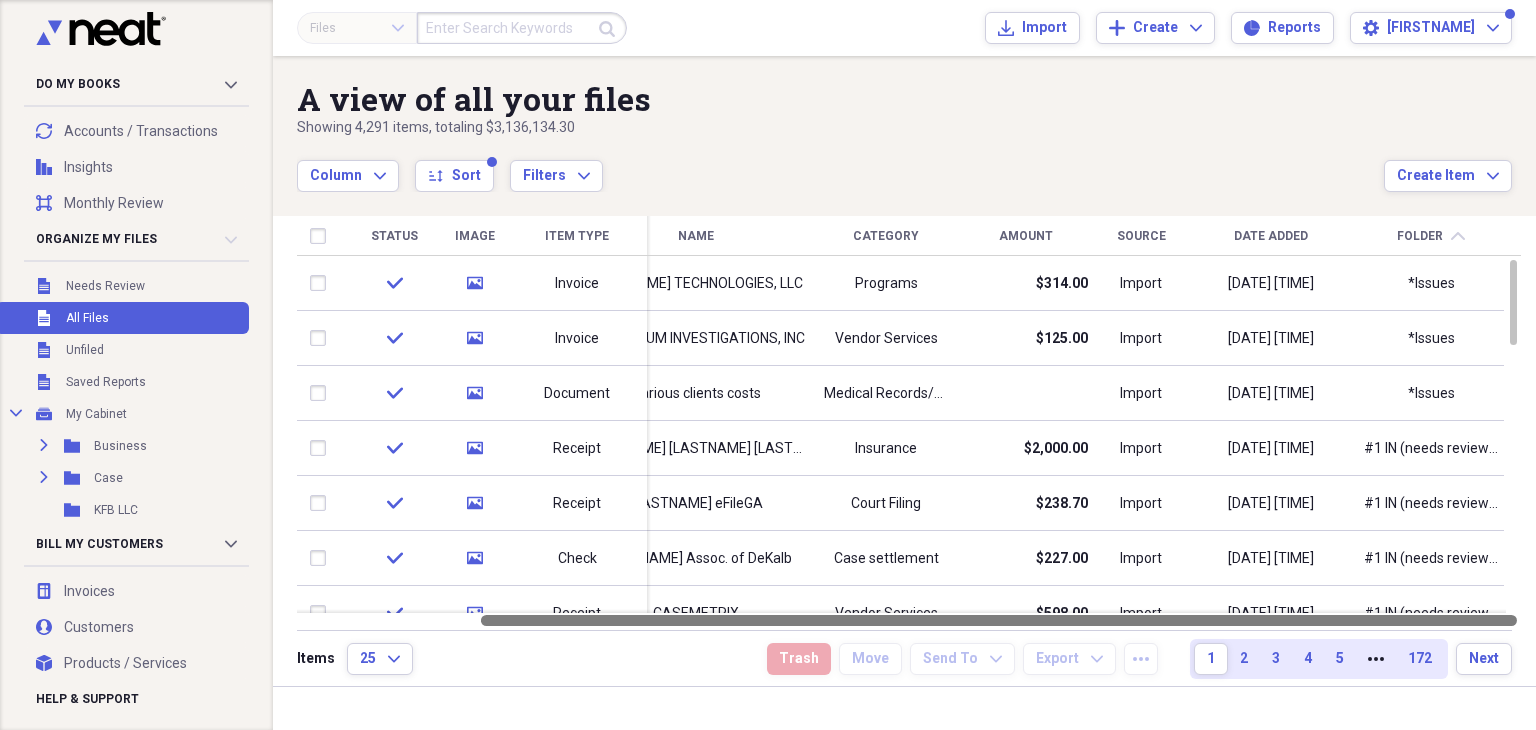 drag, startPoint x: 1034, startPoint y: 622, endPoint x: 1472, endPoint y: 637, distance: 438.25677 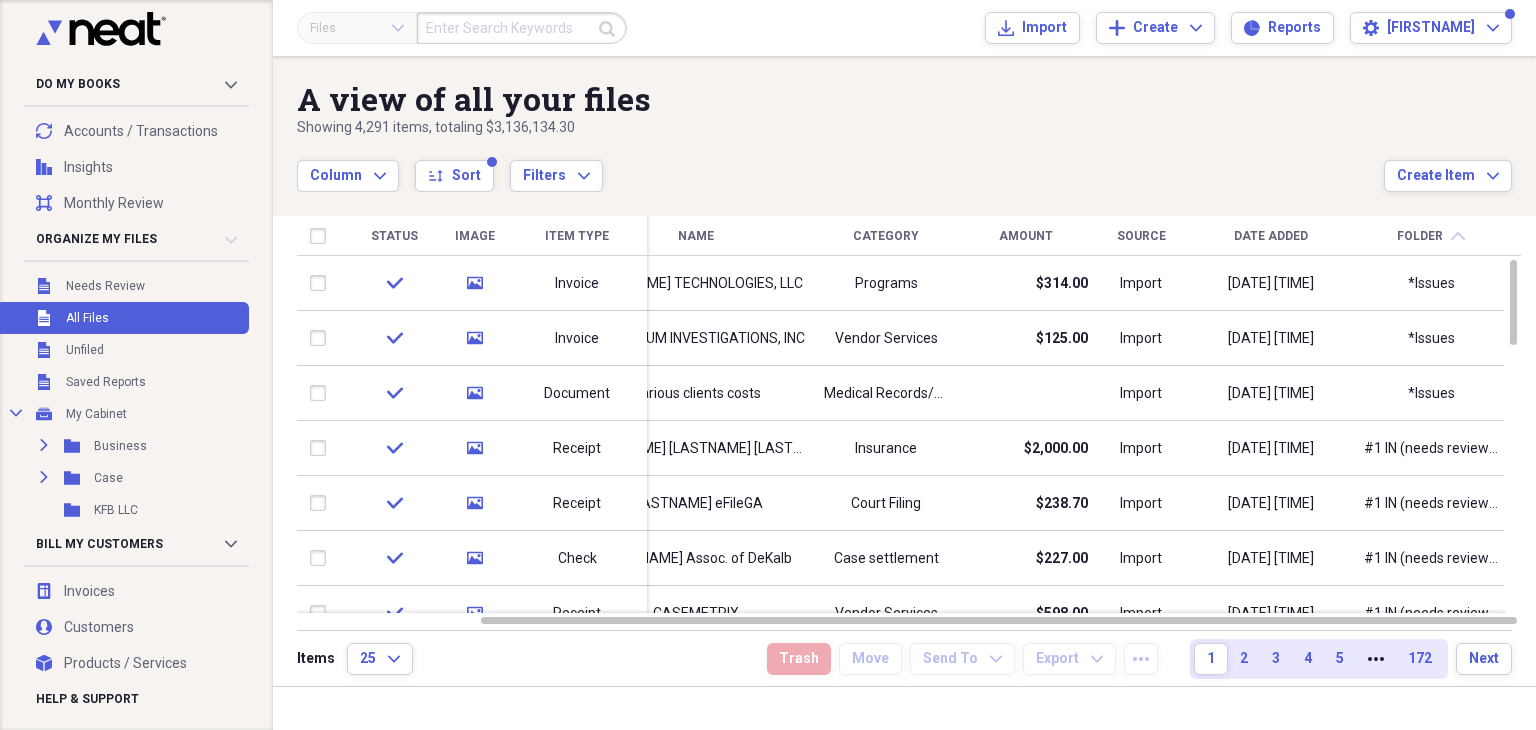click 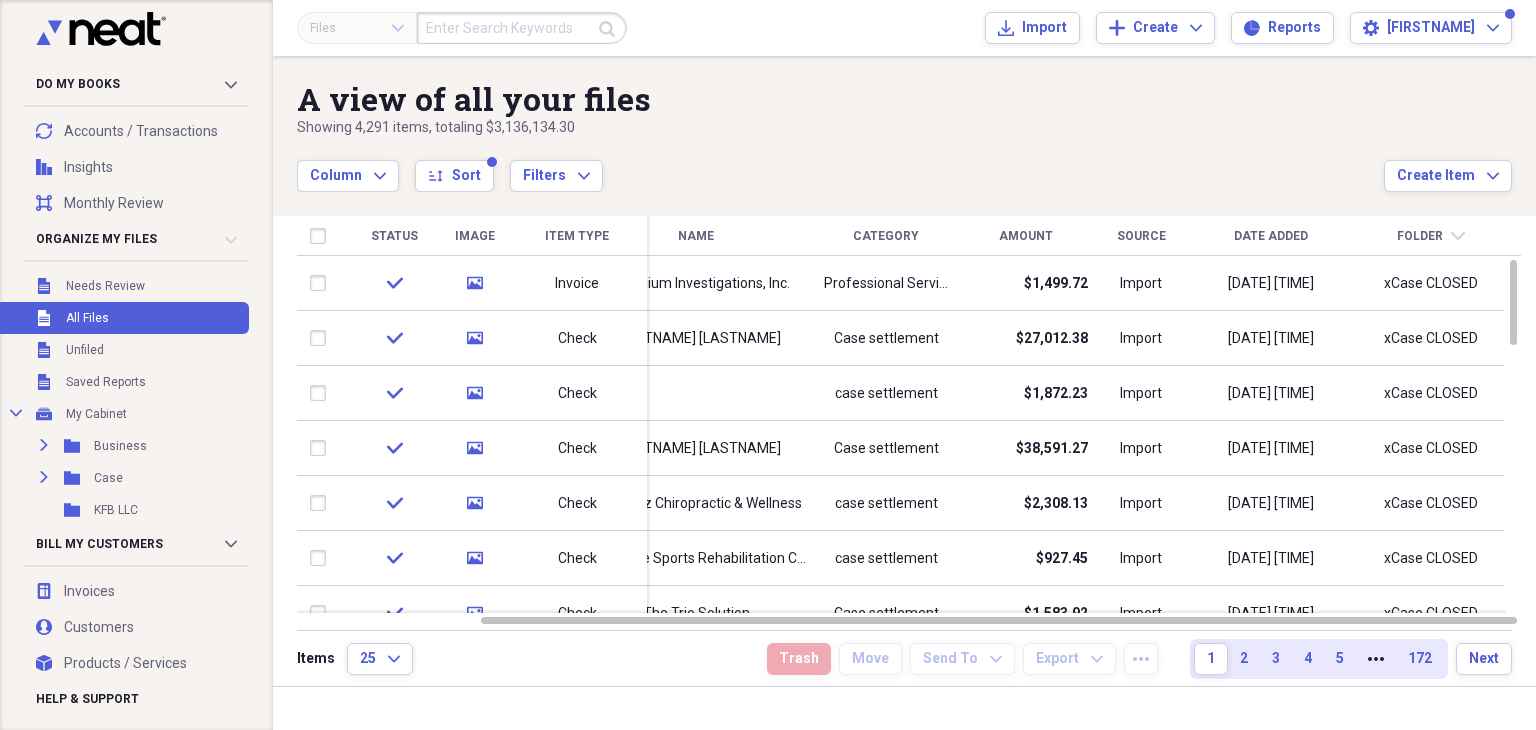 click on "chevron-down" 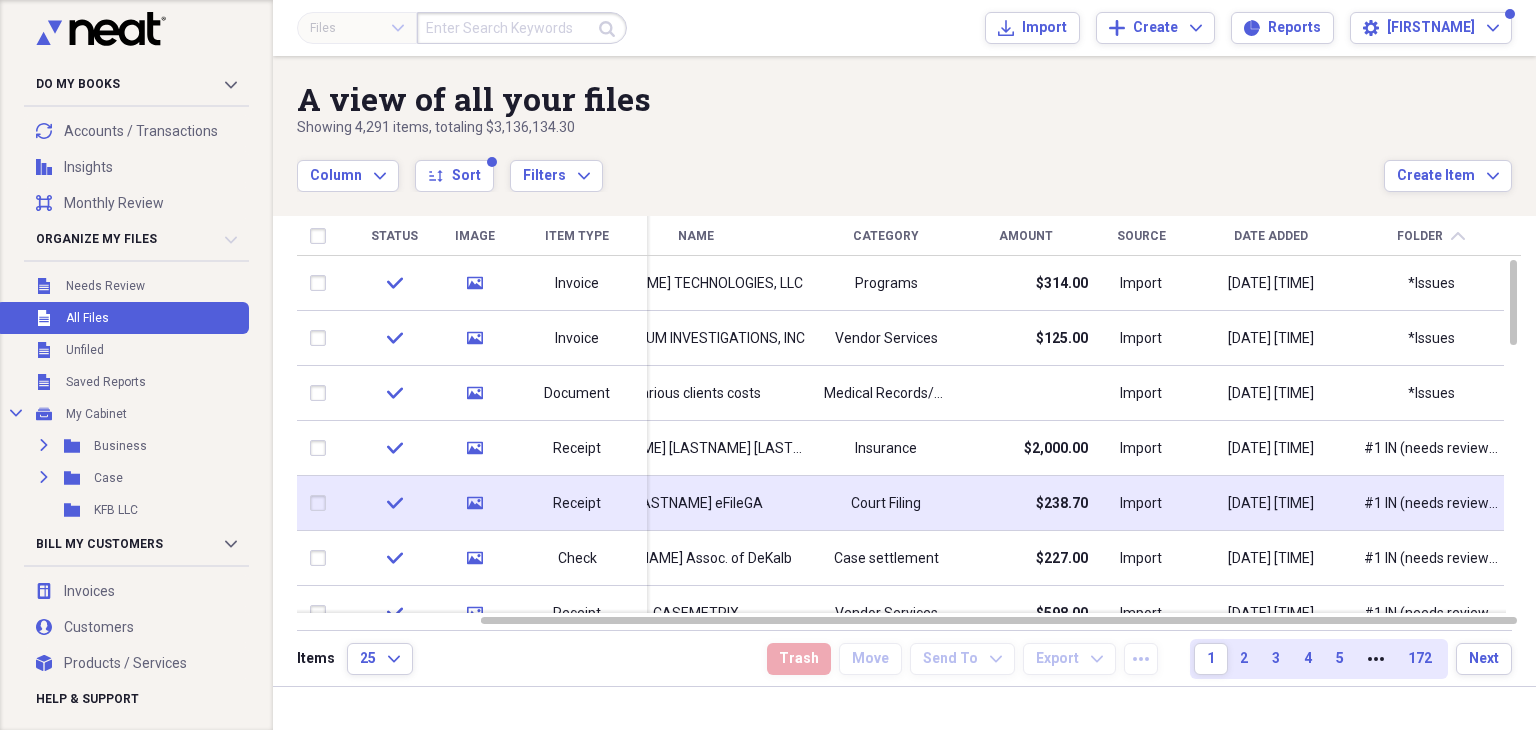 click on "#1 IN (needs review) MS" at bounding box center (1431, 504) 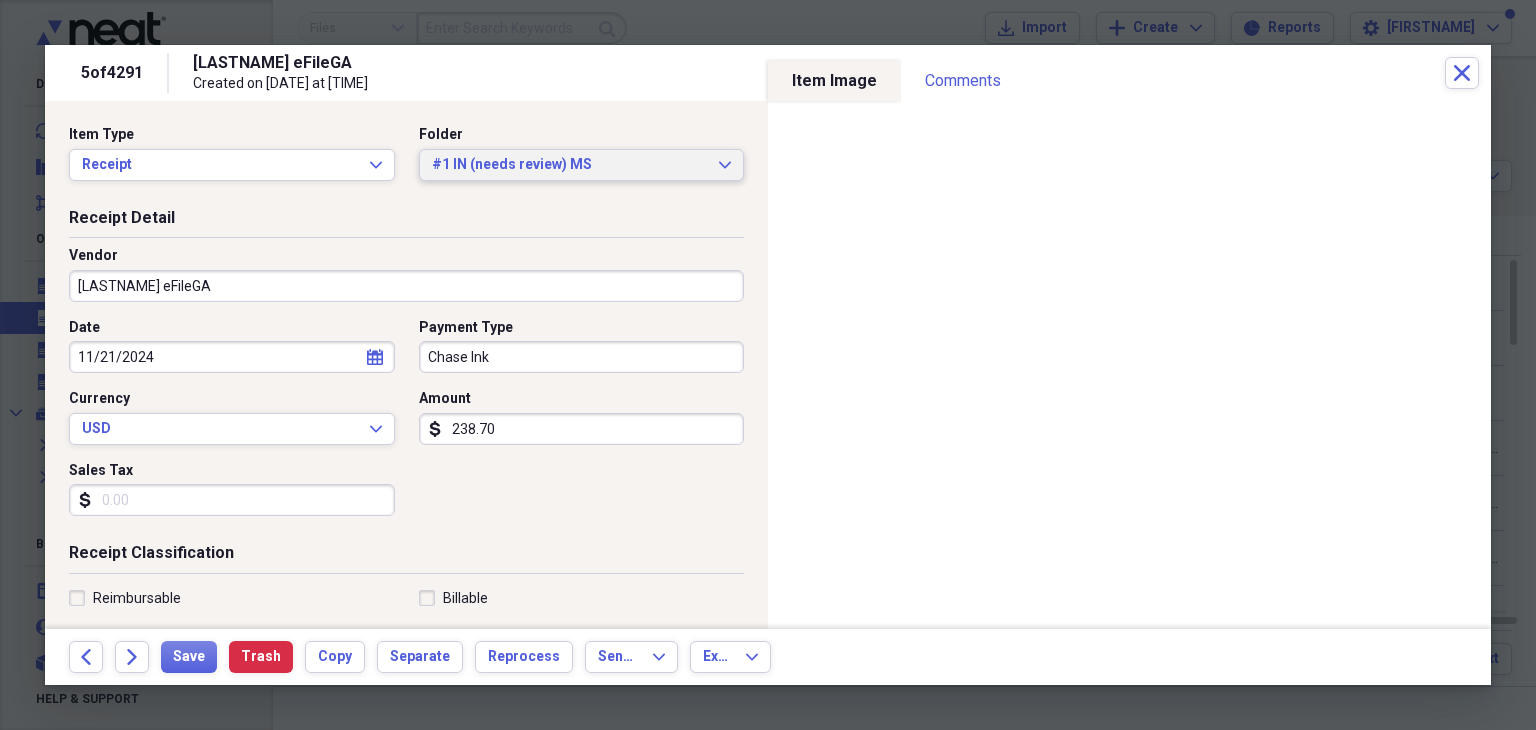 click on "Expand" 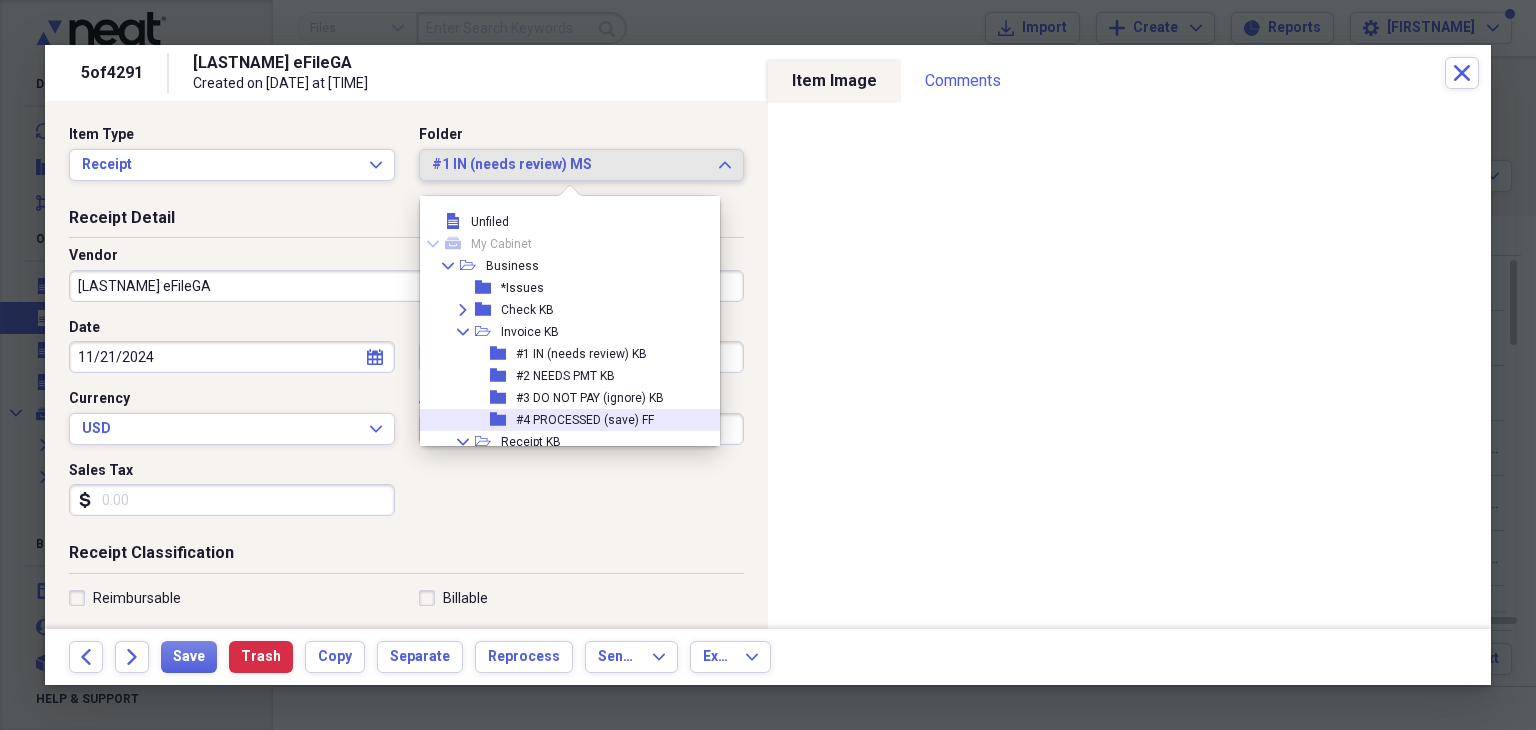 click on "folder #4 PROCESSED (save) FF" at bounding box center [562, 420] 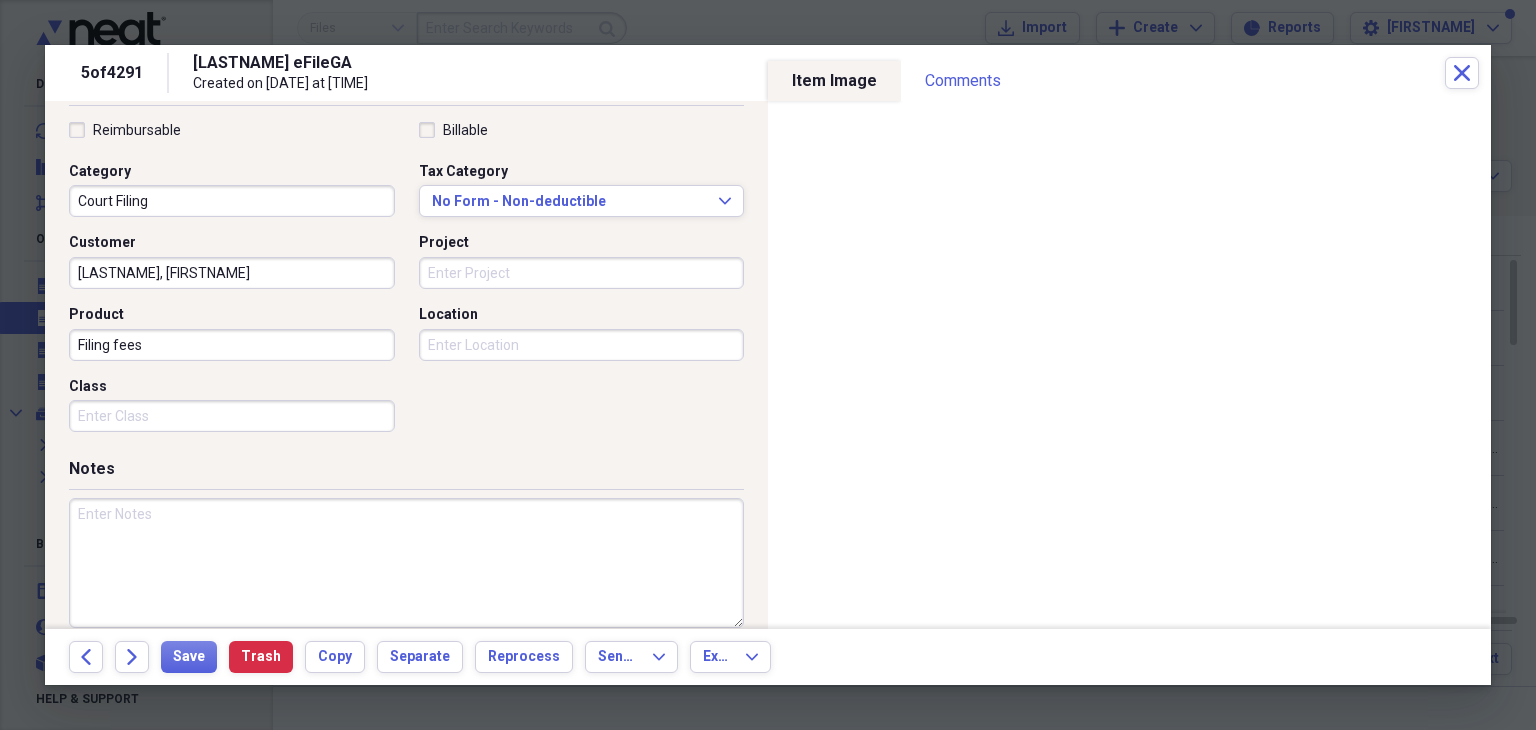 scroll, scrollTop: 492, scrollLeft: 0, axis: vertical 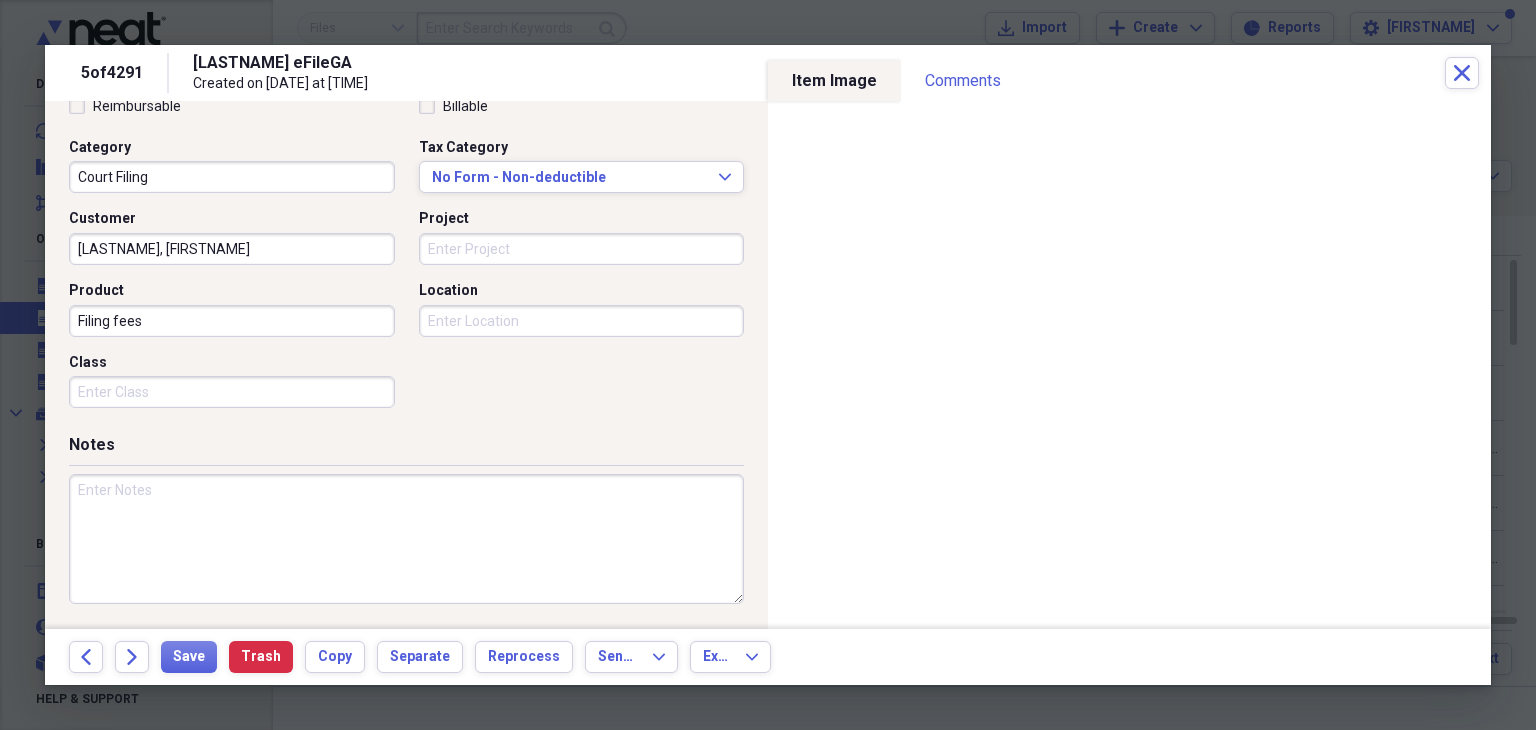 click at bounding box center (406, 539) 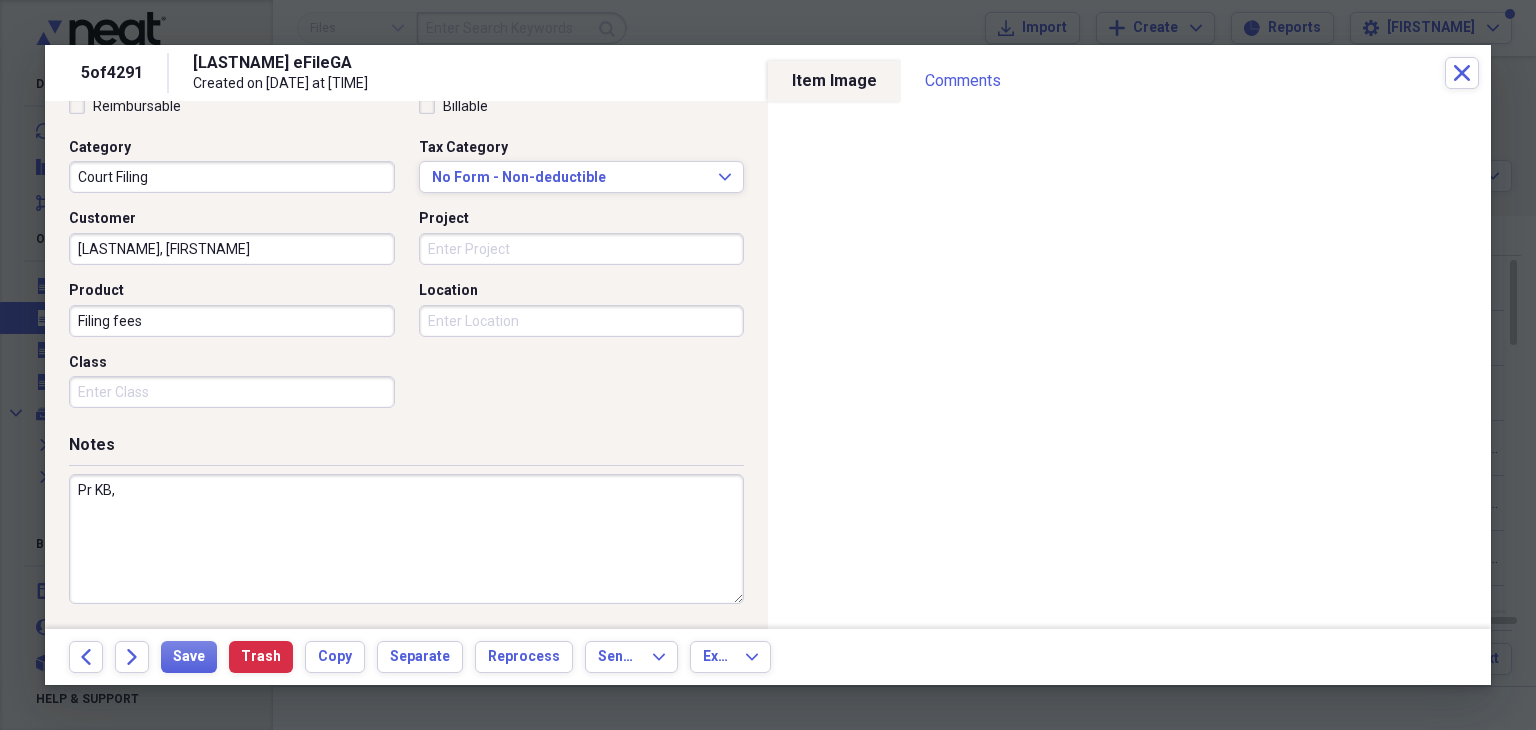 paste on "should have been accounted for as case cost;" 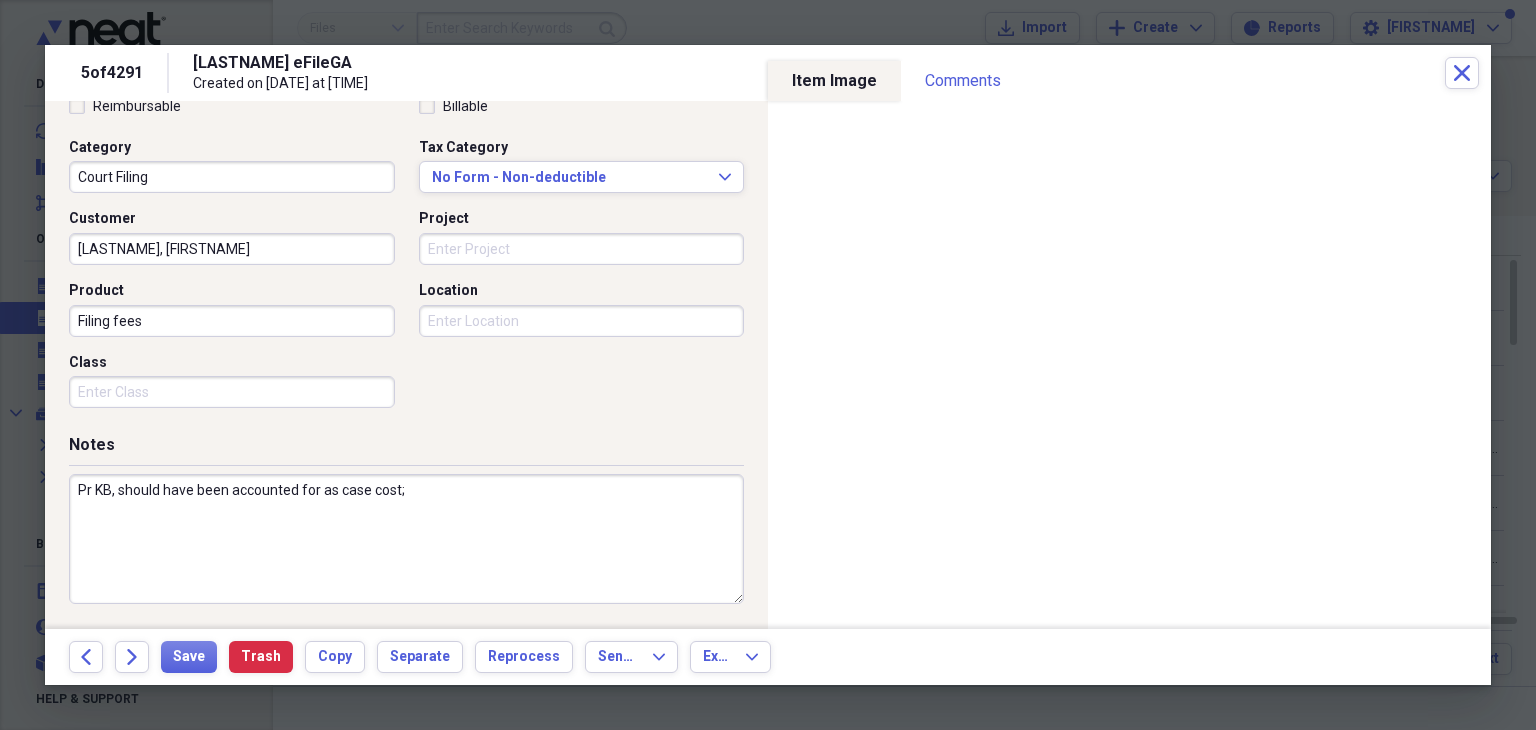 click on "Pr KB, should have been accounted for as case cost;" at bounding box center (406, 539) 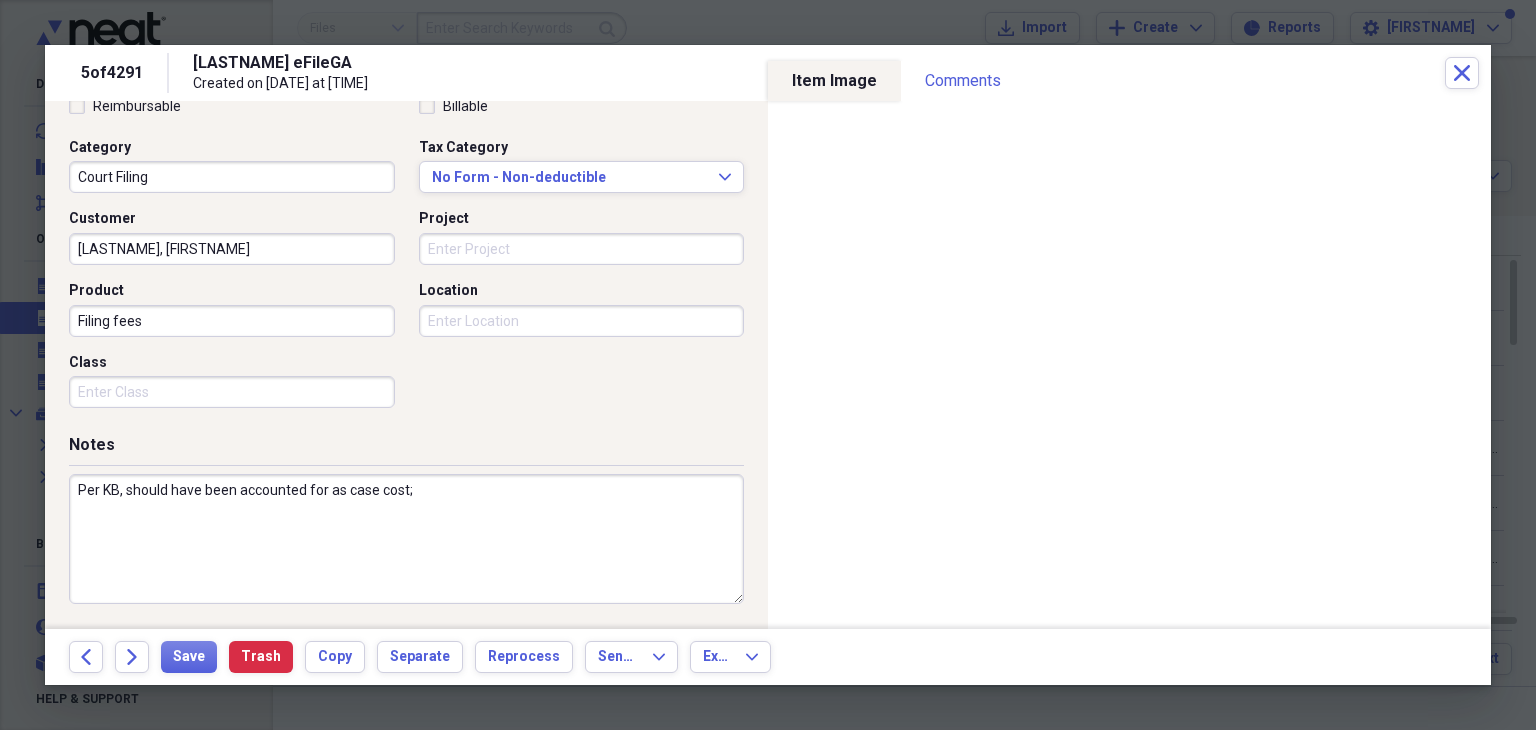 click on "Per KB, should have been accounted for as case cost;" at bounding box center [406, 539] 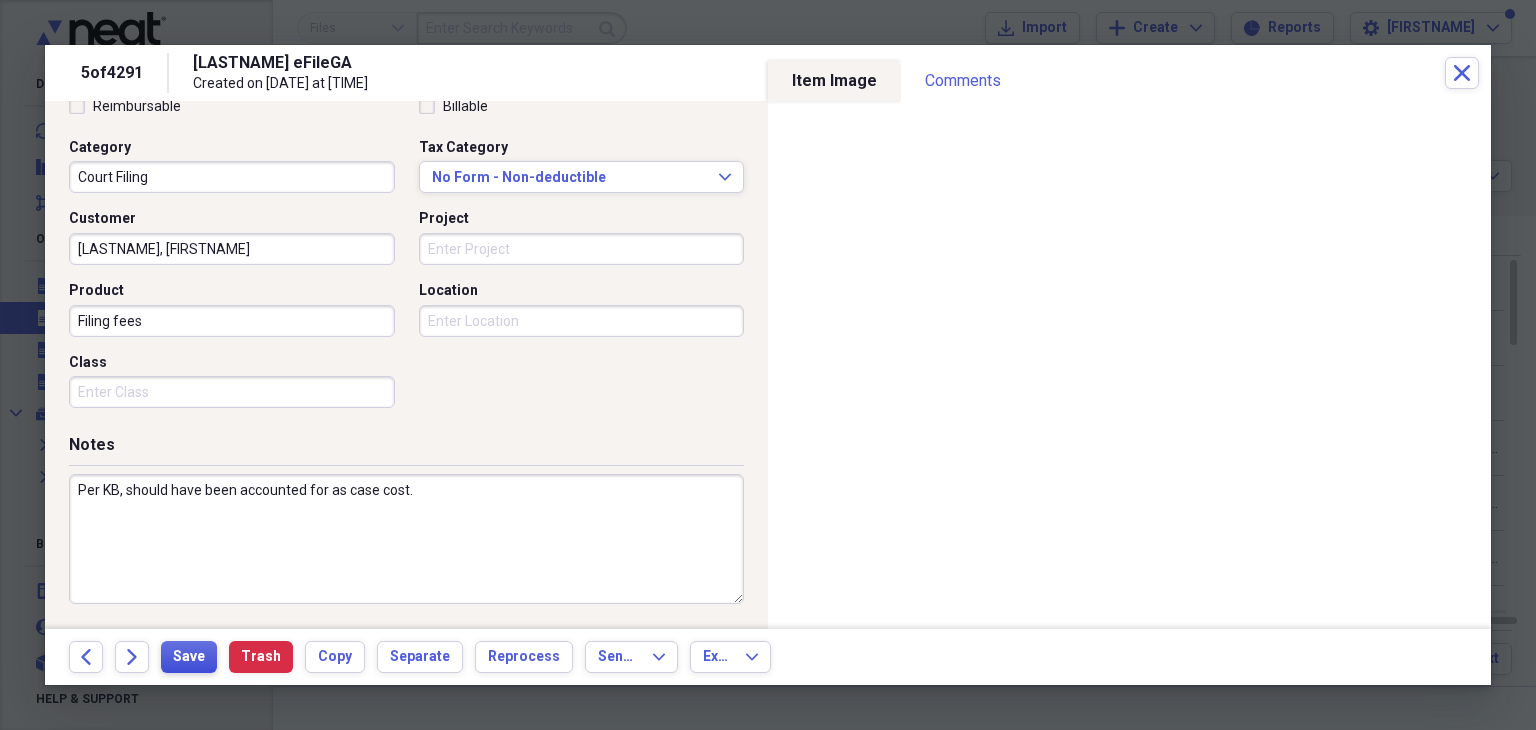 type on "Per KB, should have been accounted for as case cost." 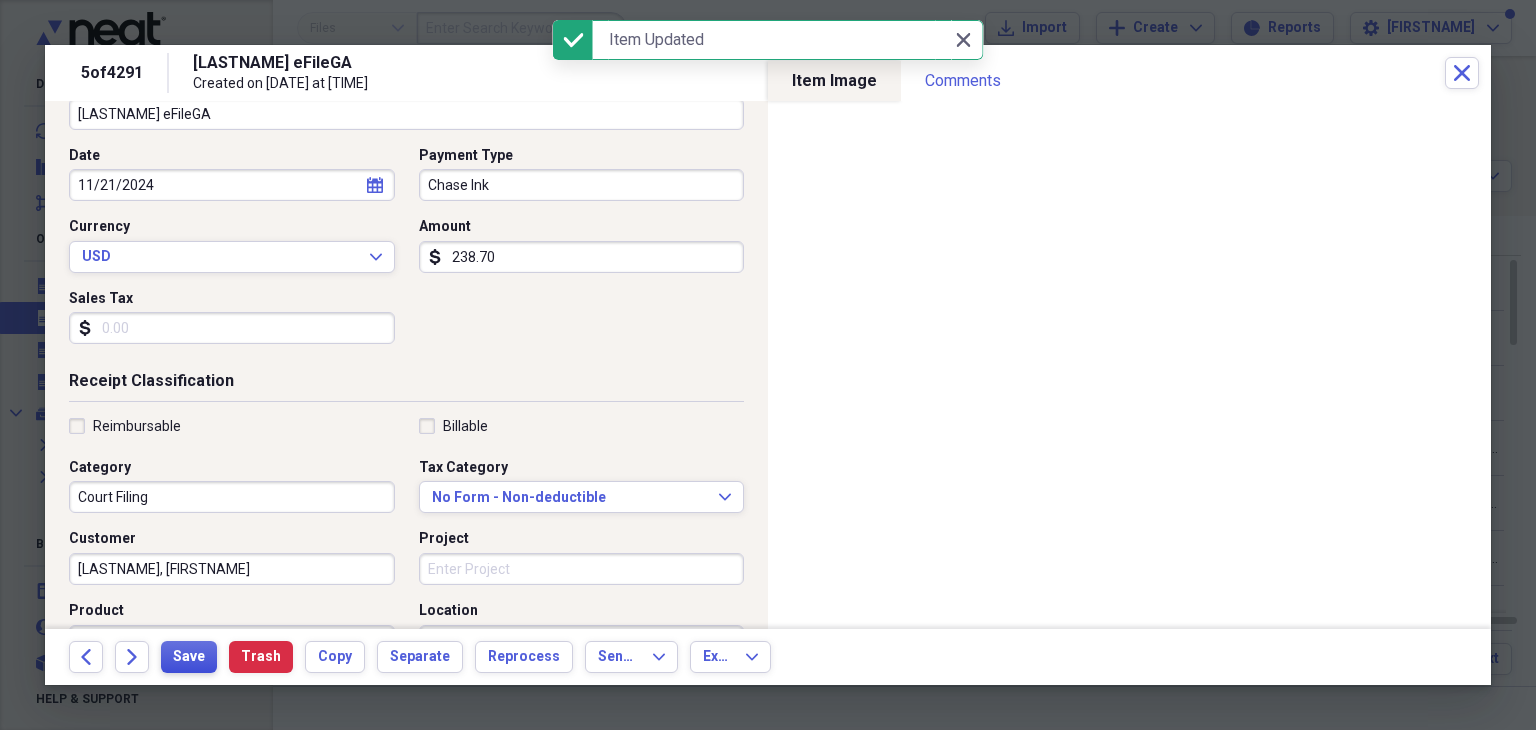 scroll, scrollTop: 0, scrollLeft: 0, axis: both 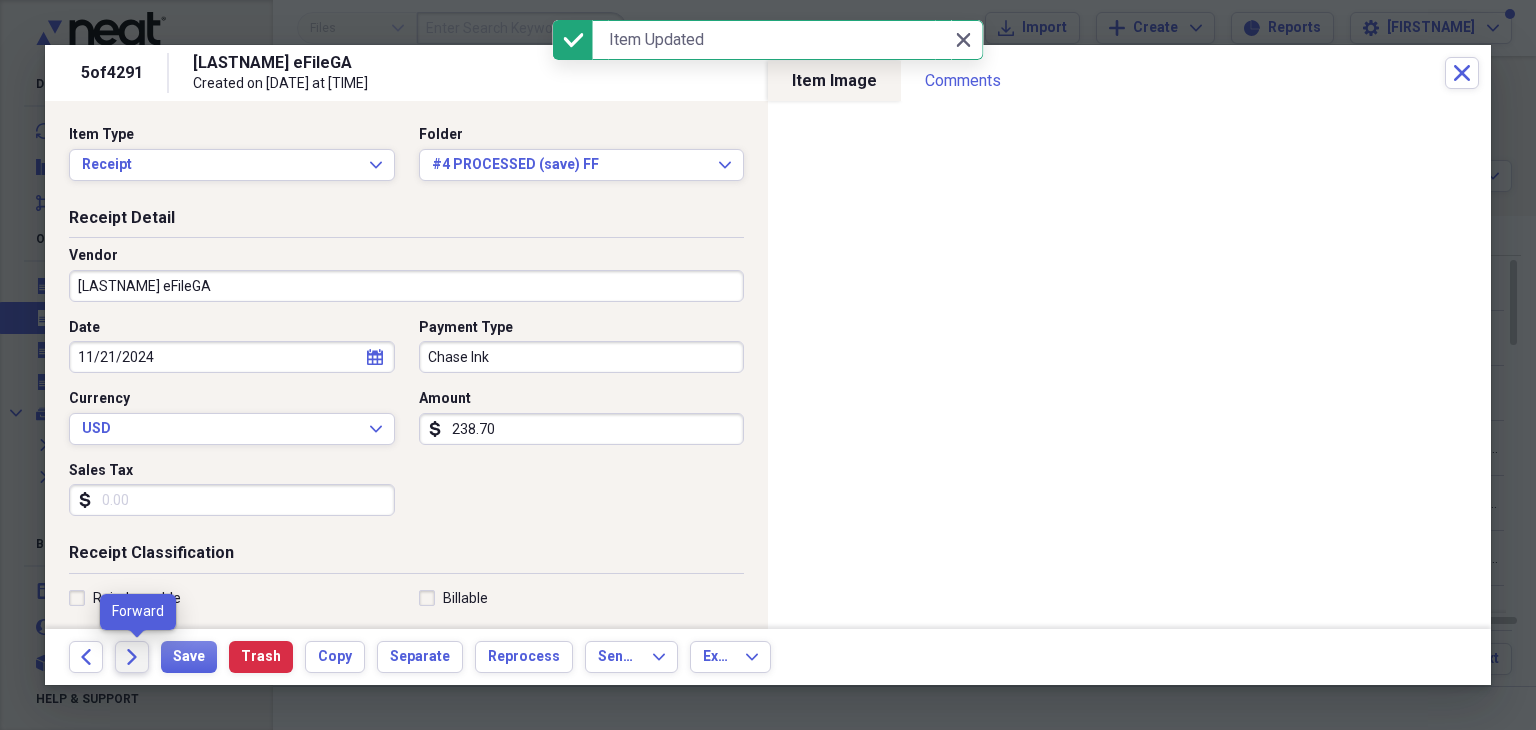 click on "Forward" at bounding box center (132, 657) 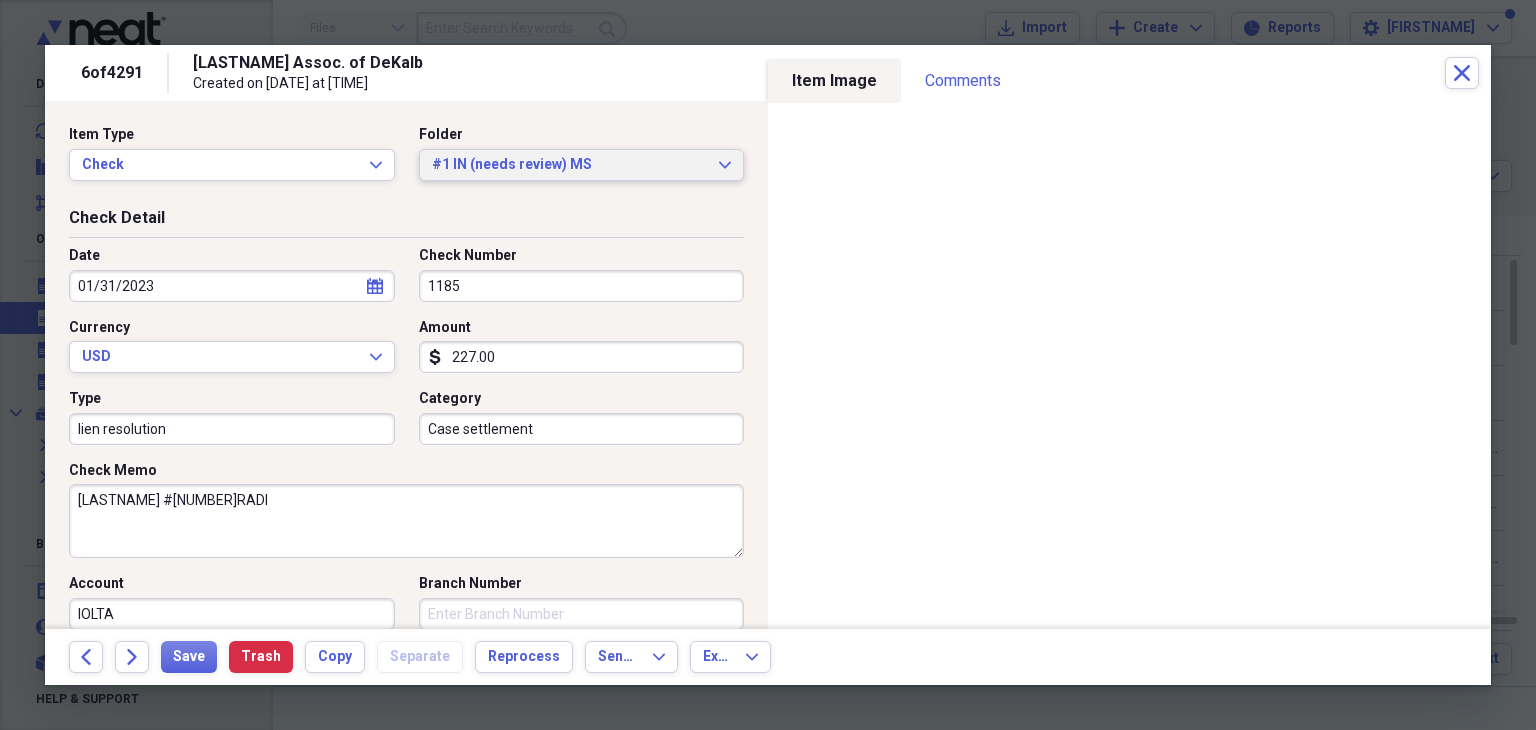 click on "#1 IN (needs review) MS Expand" at bounding box center (582, 165) 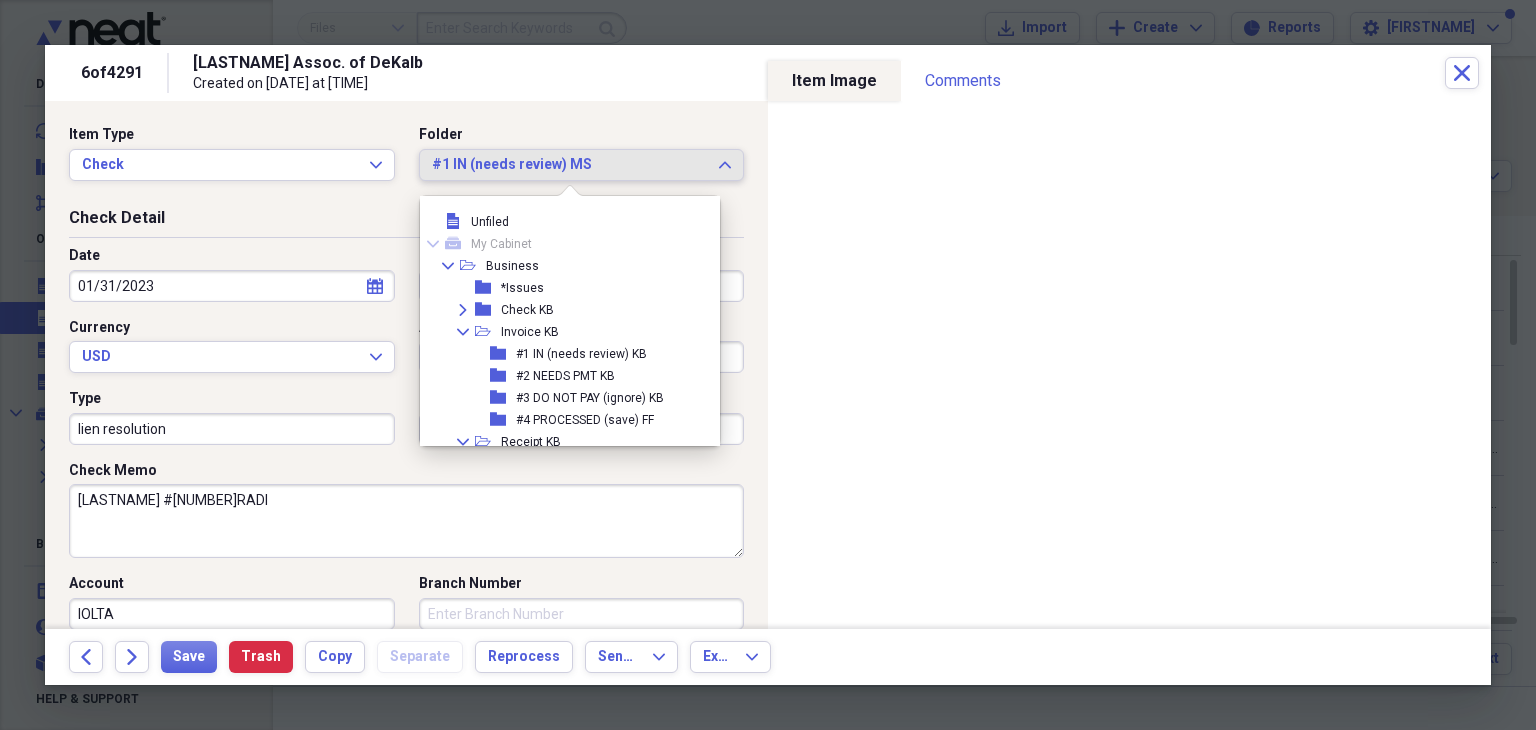 scroll, scrollTop: 275, scrollLeft: 0, axis: vertical 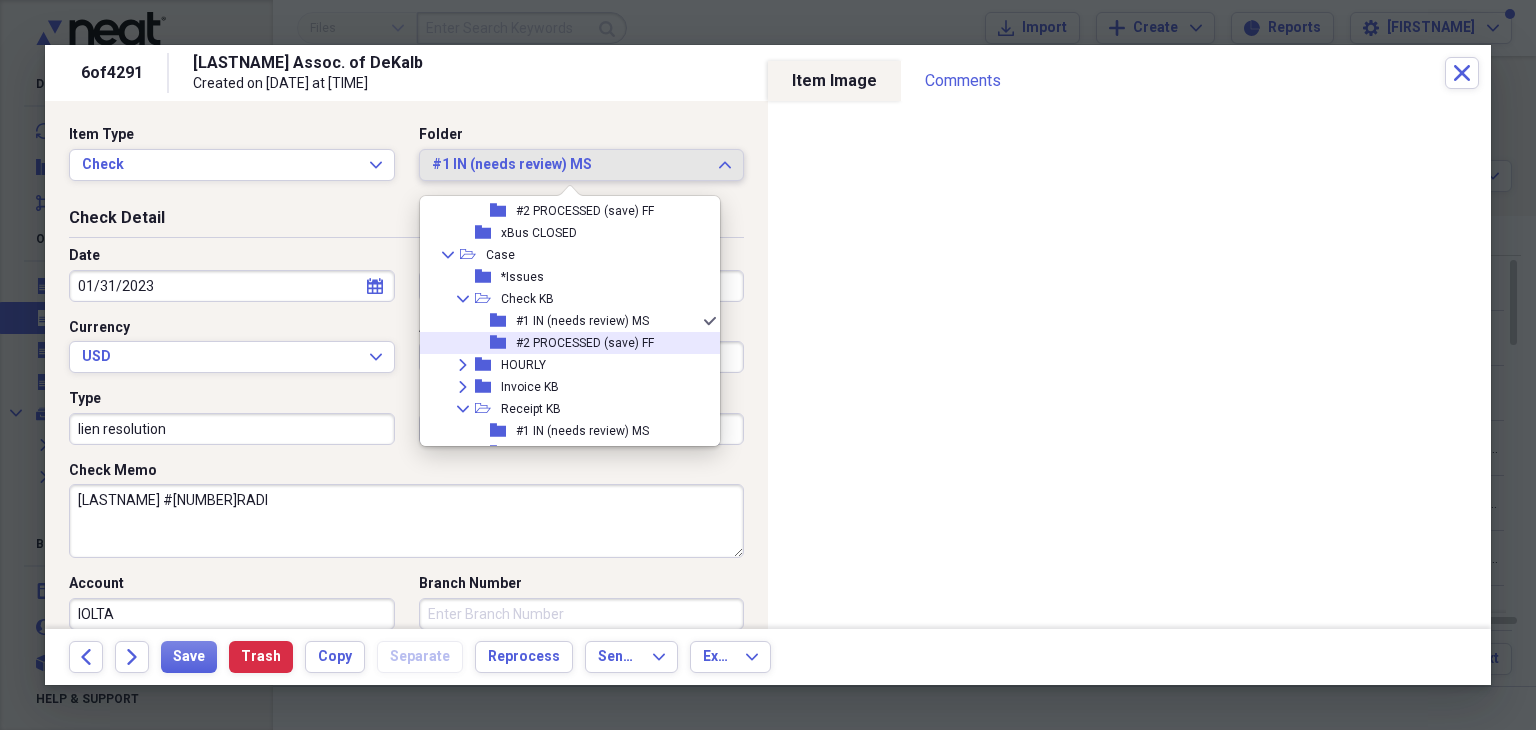 click on "folder #2 PROCESSED (save) FF" at bounding box center [562, 343] 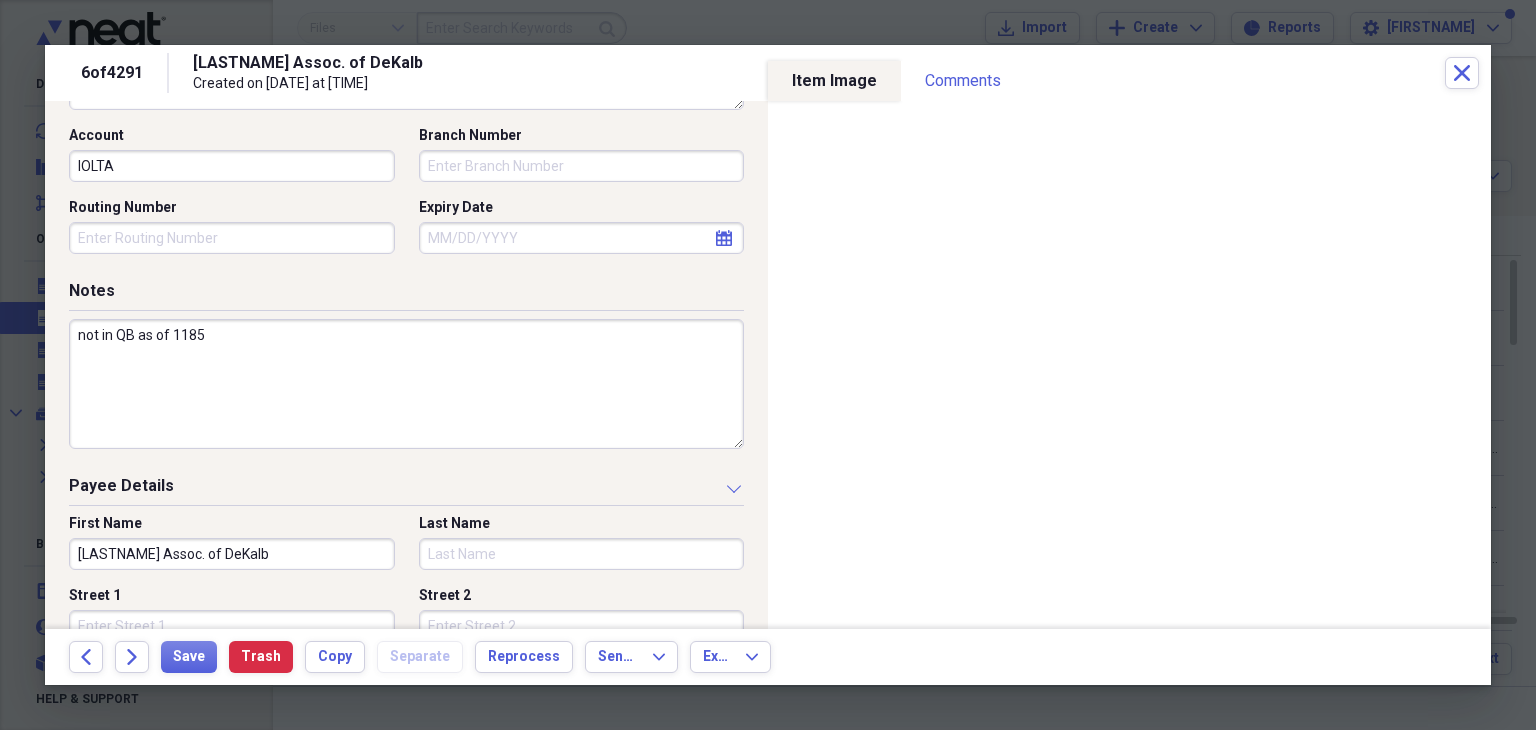 scroll, scrollTop: 455, scrollLeft: 0, axis: vertical 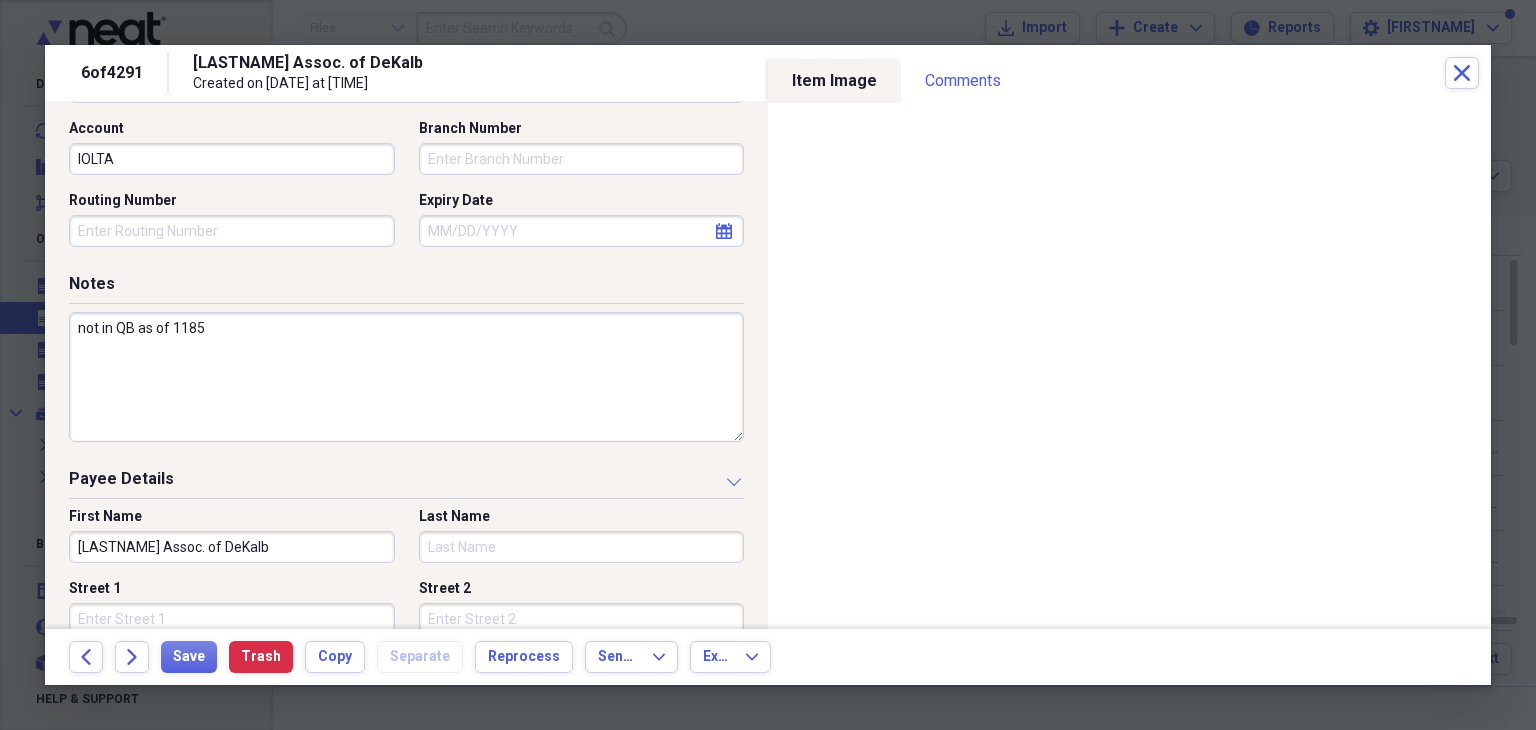 click on "not in QB as of 1185" at bounding box center [406, 377] 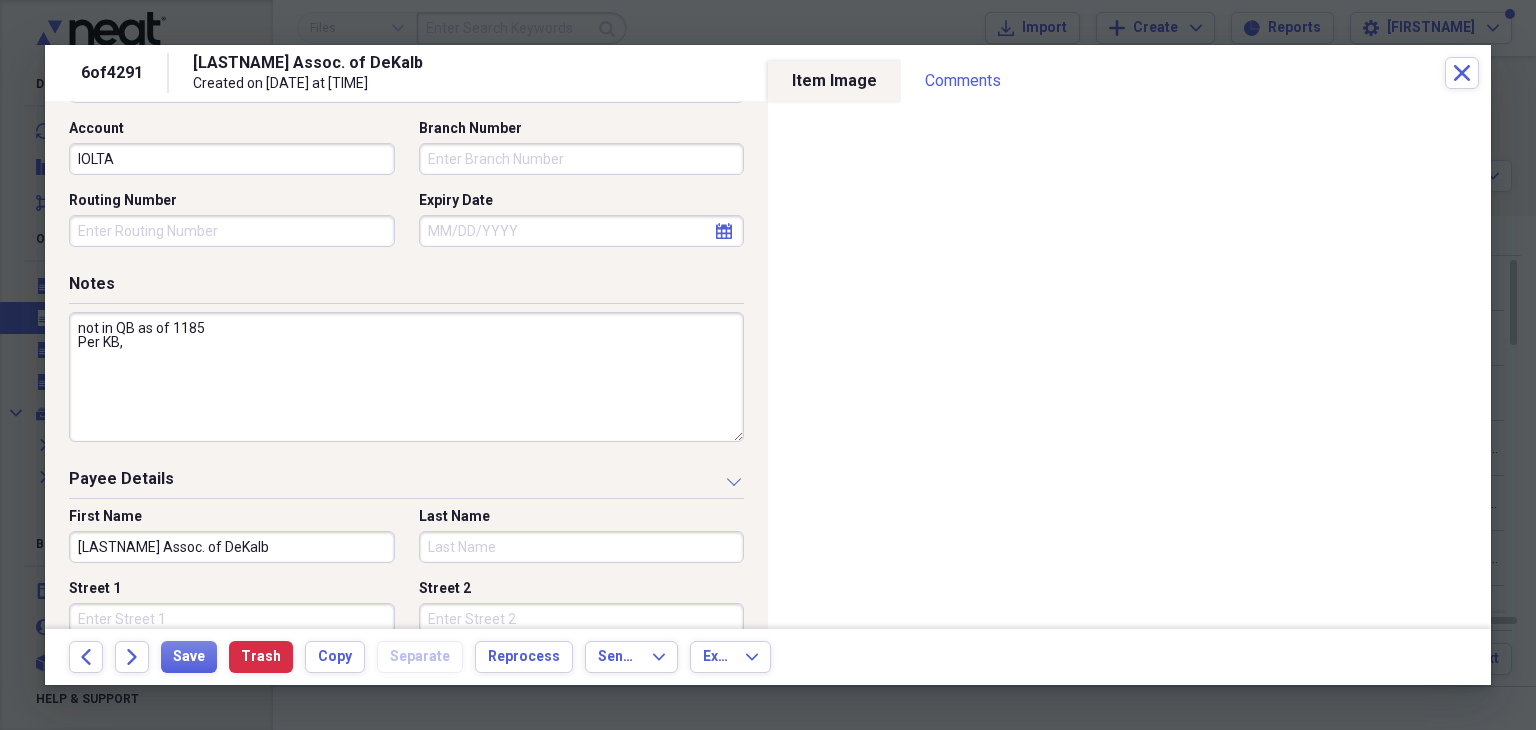 paste on "this is how much [LASTNAME] was "off' in it's tab; provider never deposited check" 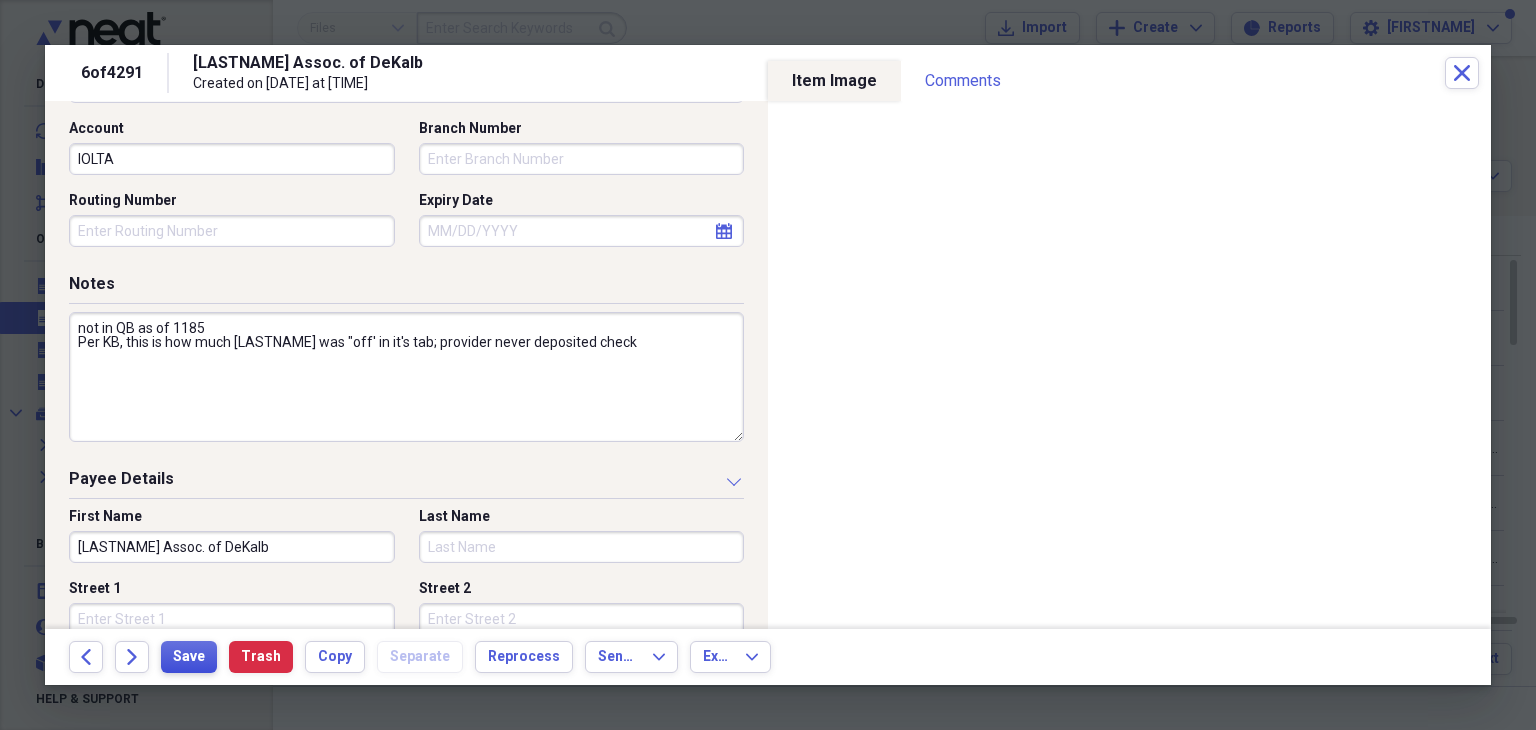 type on "not in QB as of 1185
Per KB, this is how much [LASTNAME] was "off' in it's tab; provider never deposited check" 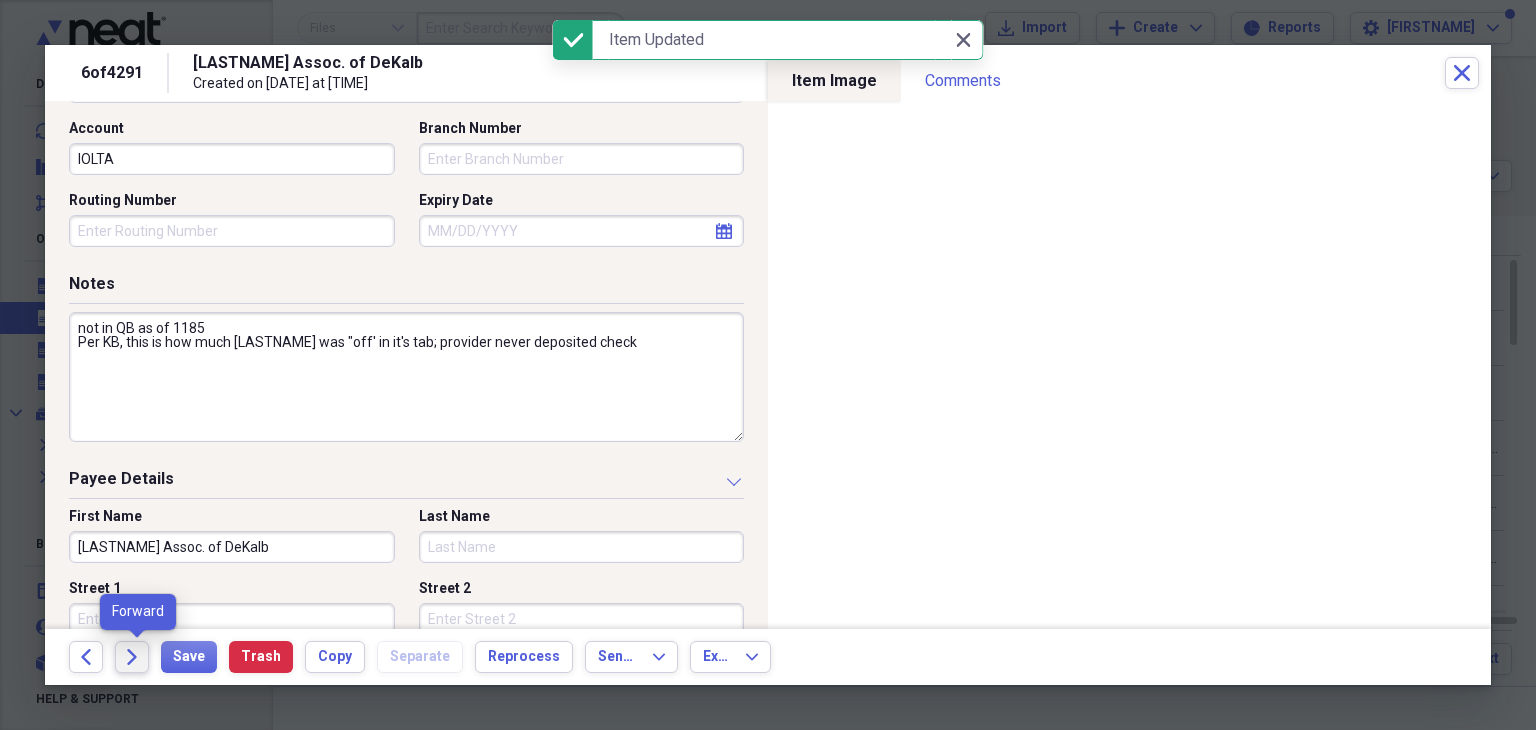 click on "Forward" 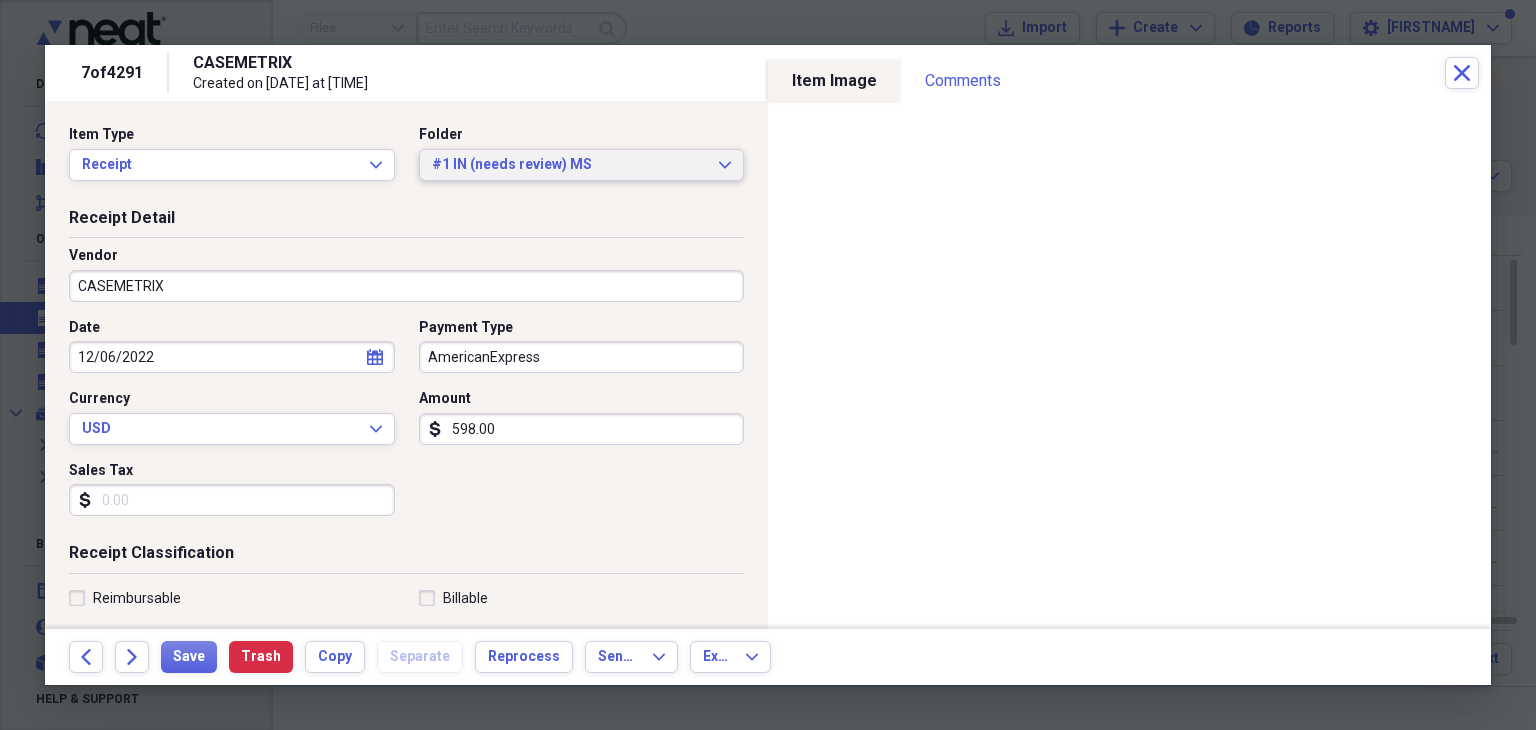 click on "#1 IN (needs review) MS Expand" at bounding box center (582, 165) 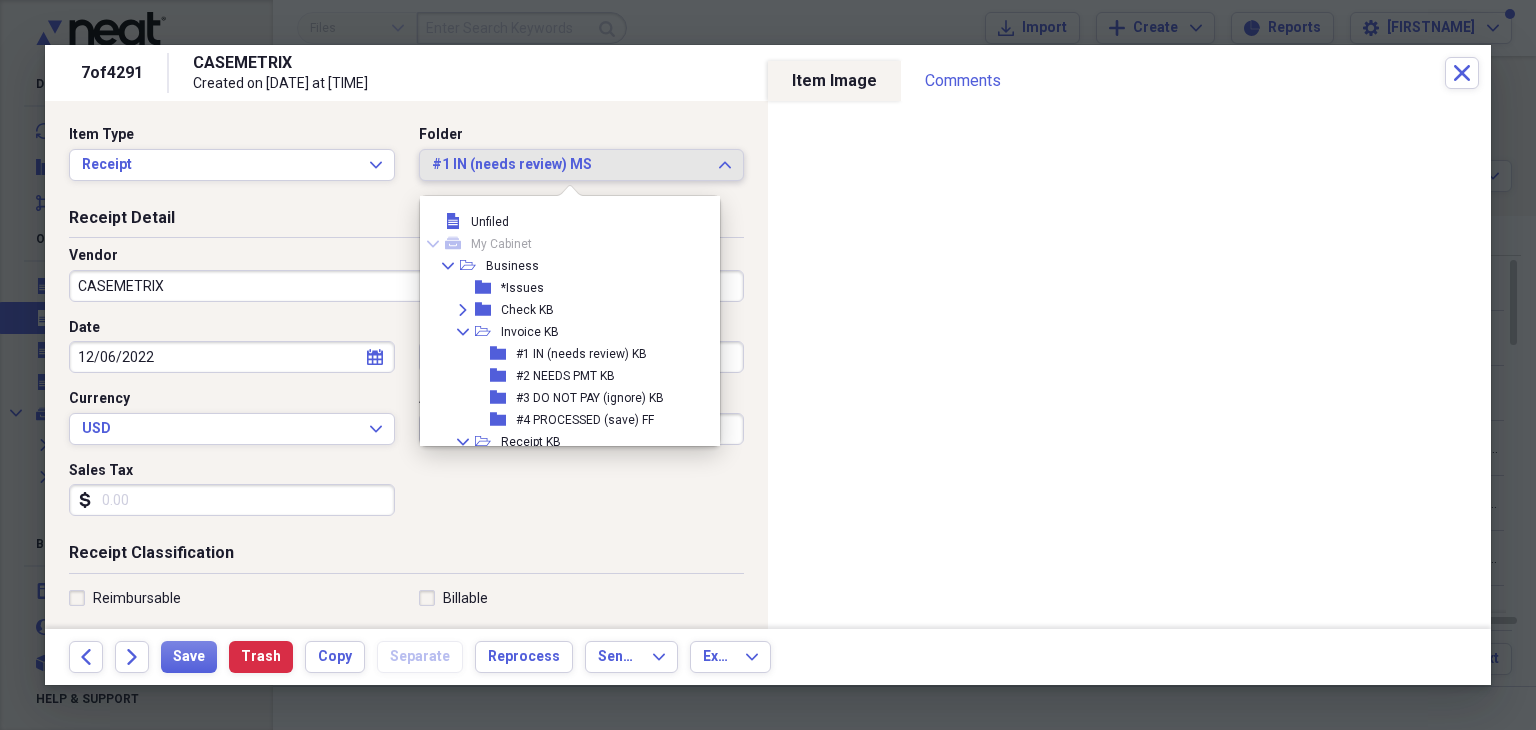 scroll, scrollTop: 384, scrollLeft: 0, axis: vertical 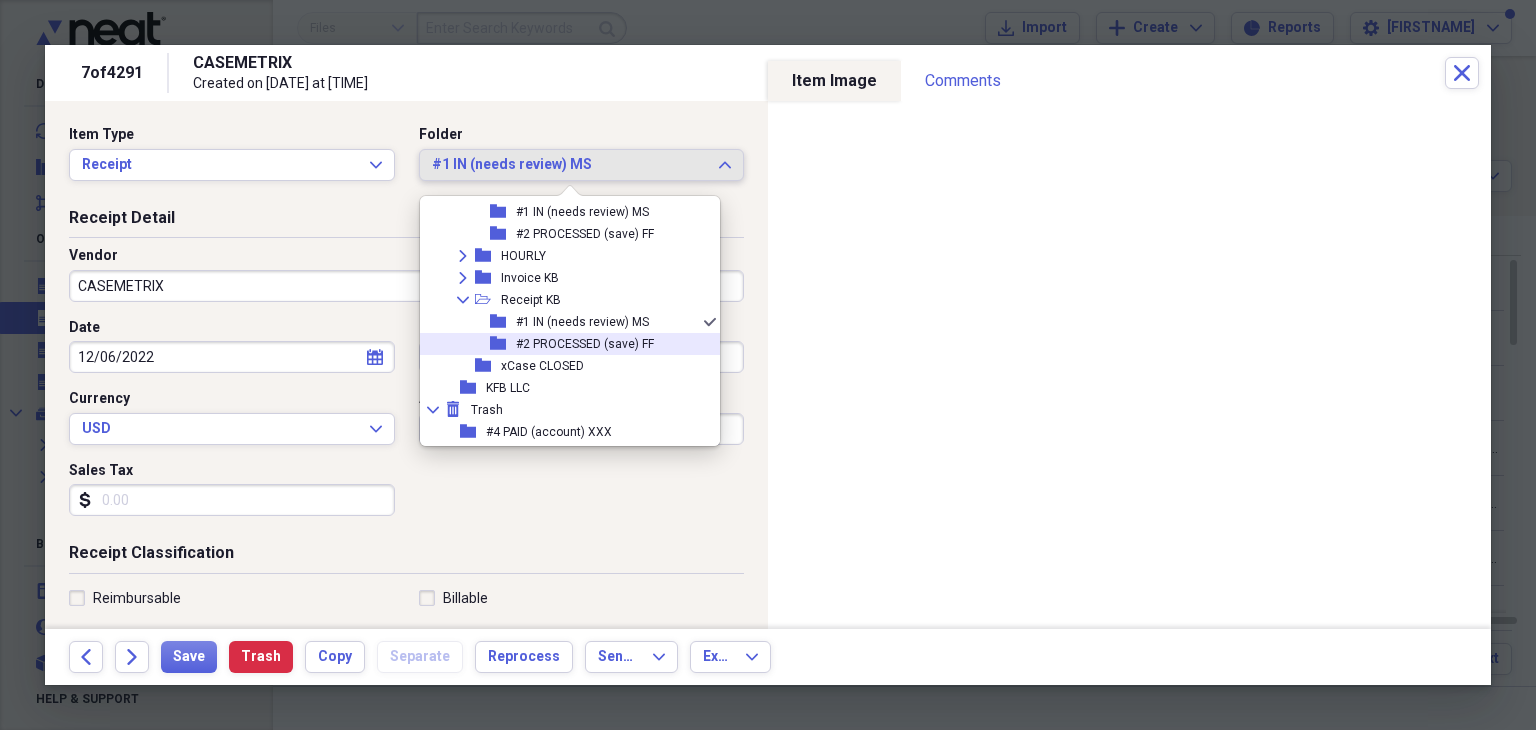 click on "#2 PROCESSED (save) FF" at bounding box center (585, 344) 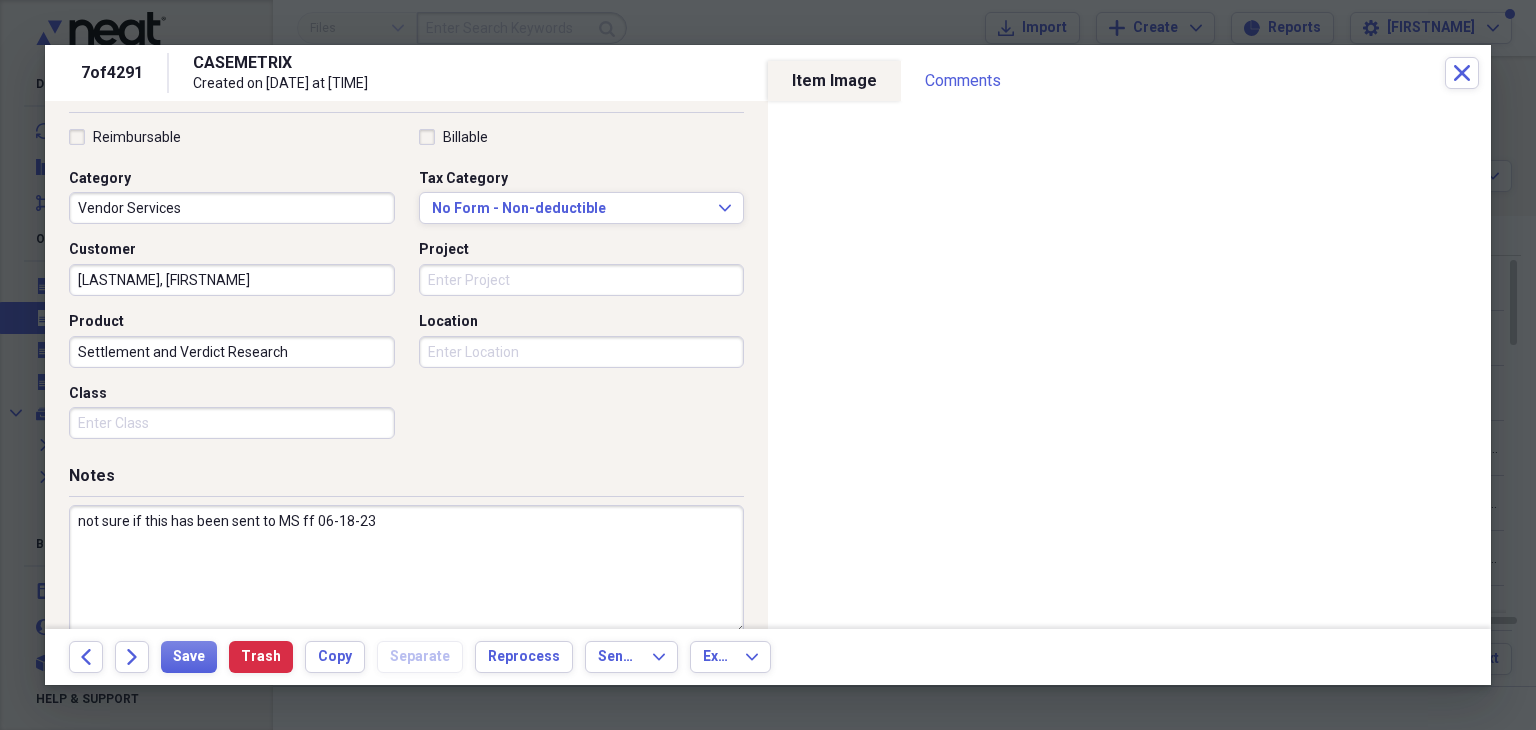scroll, scrollTop: 469, scrollLeft: 0, axis: vertical 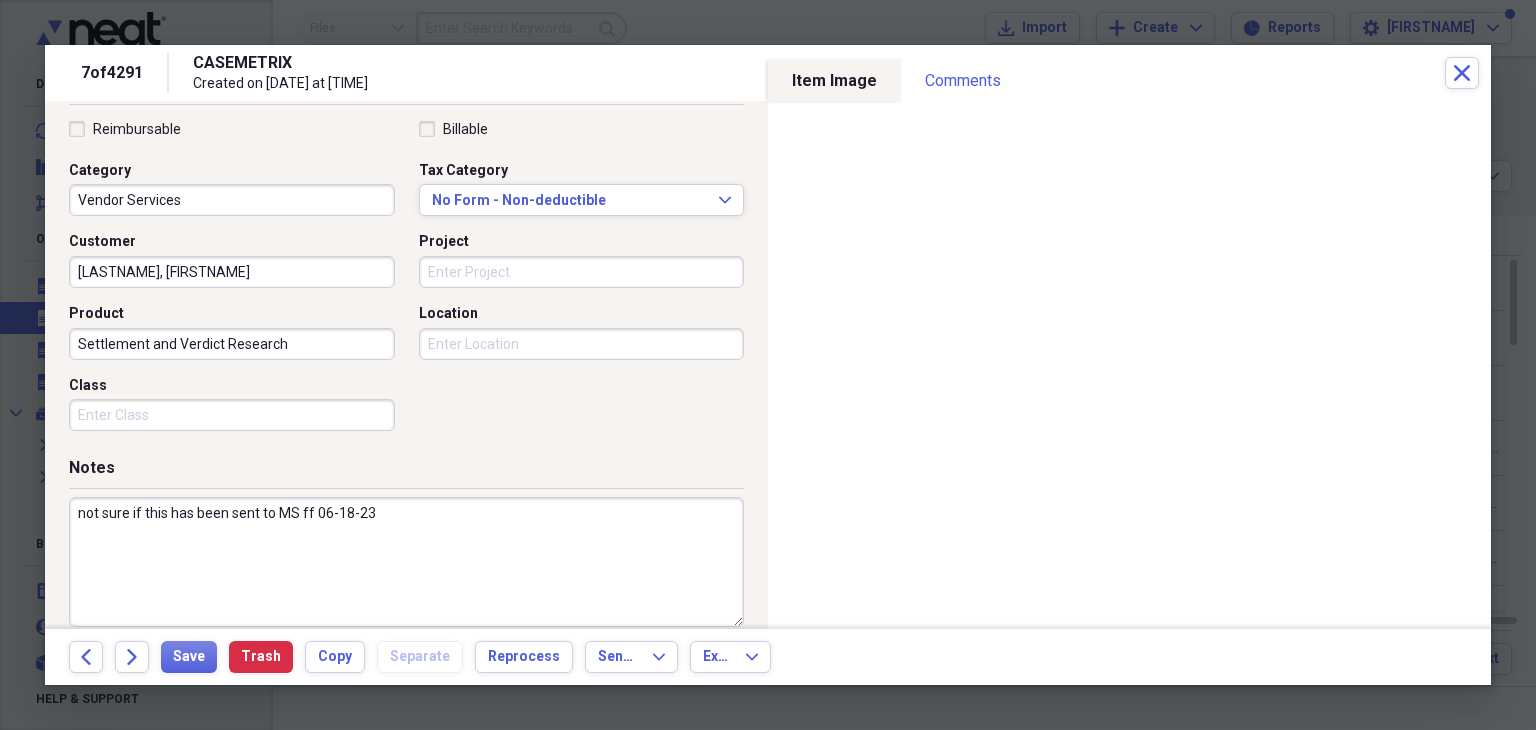 click on "not sure if this has been sent to MS ff 06-18-23" at bounding box center (406, 562) 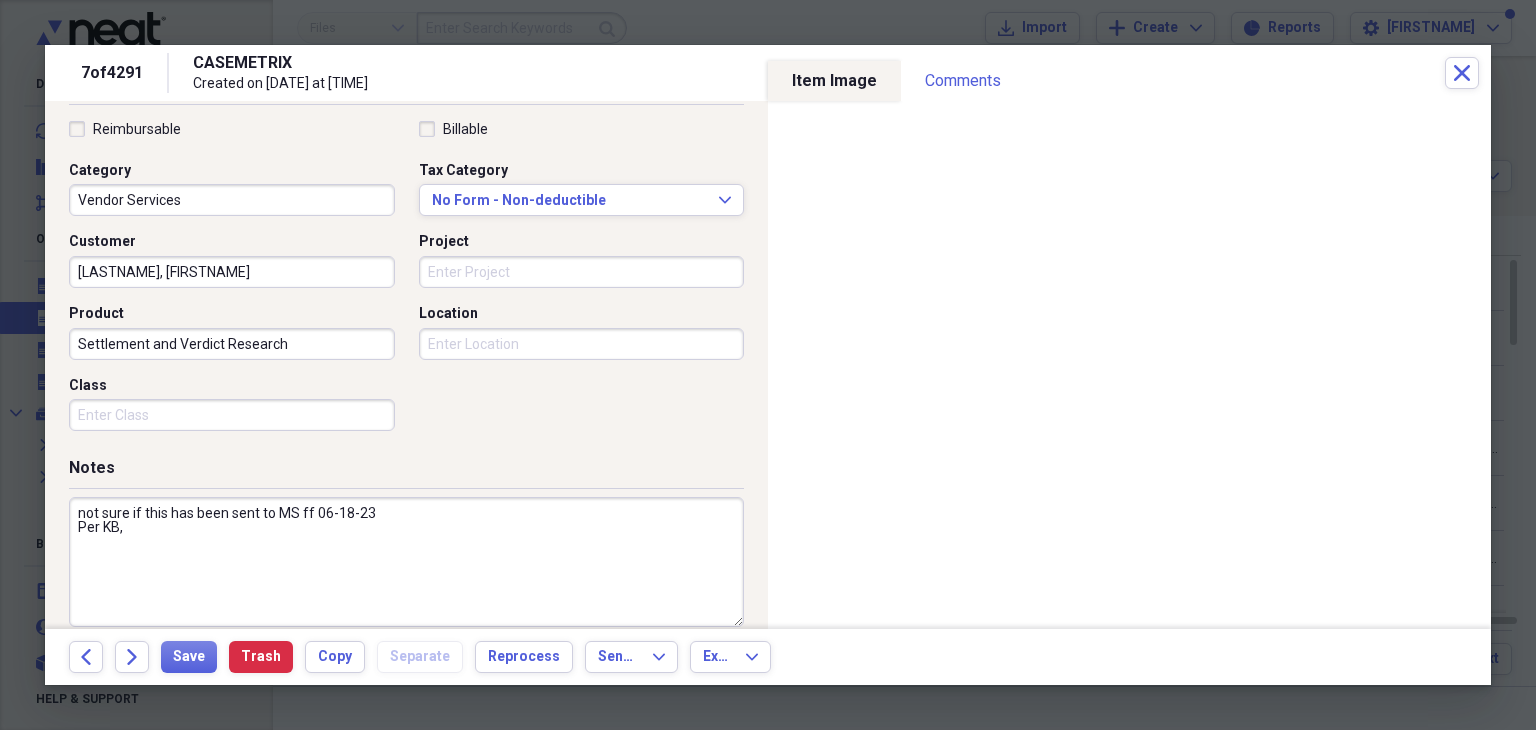 paste on "should have been accounted for as case cost; case only off ($.01)" 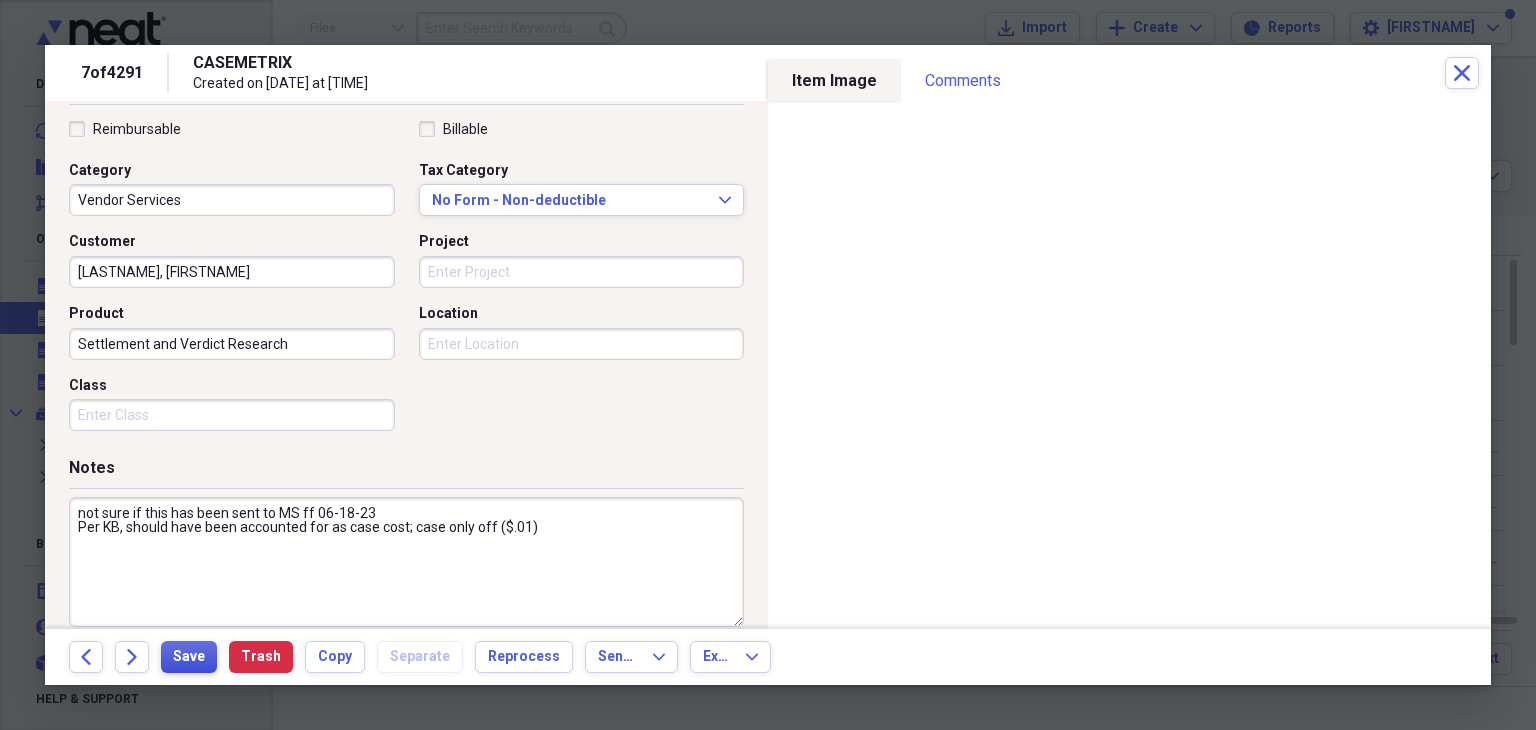 type on "not sure if this has been sent to MS ff 06-18-23
Per KB, should have been accounted for as case cost; case only off ($.01)" 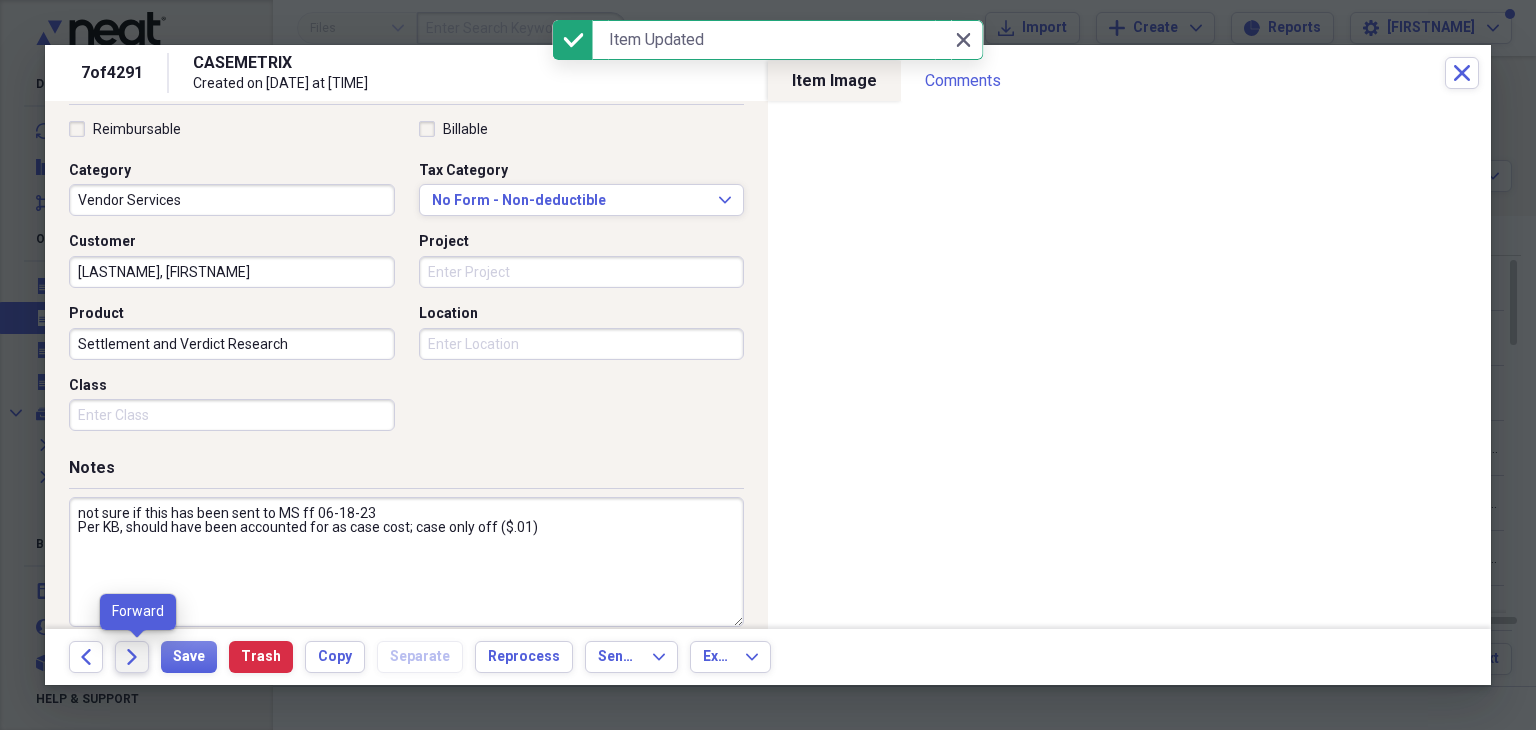 click on "Forward" at bounding box center [132, 657] 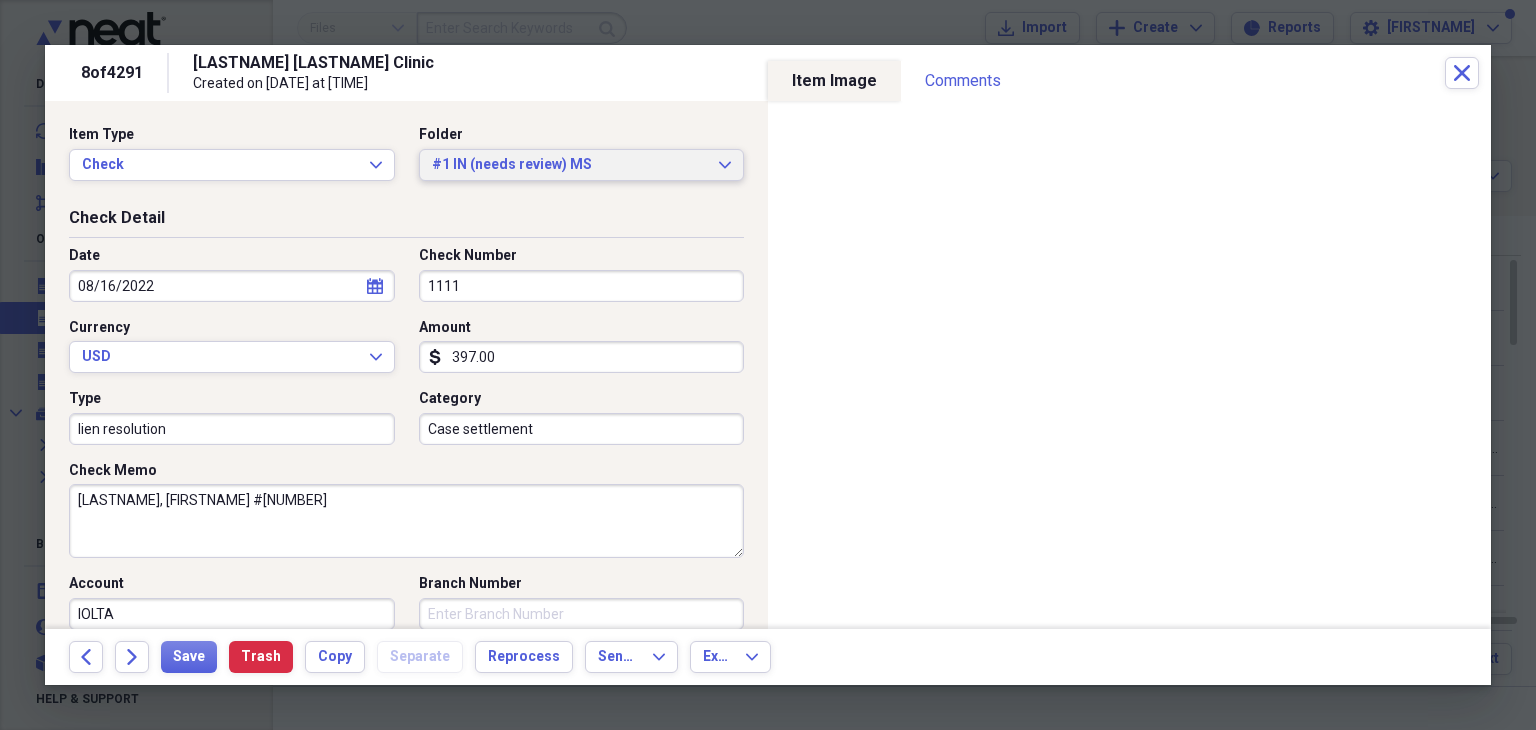 click on "#1 IN (needs review) MS Expand" at bounding box center [582, 165] 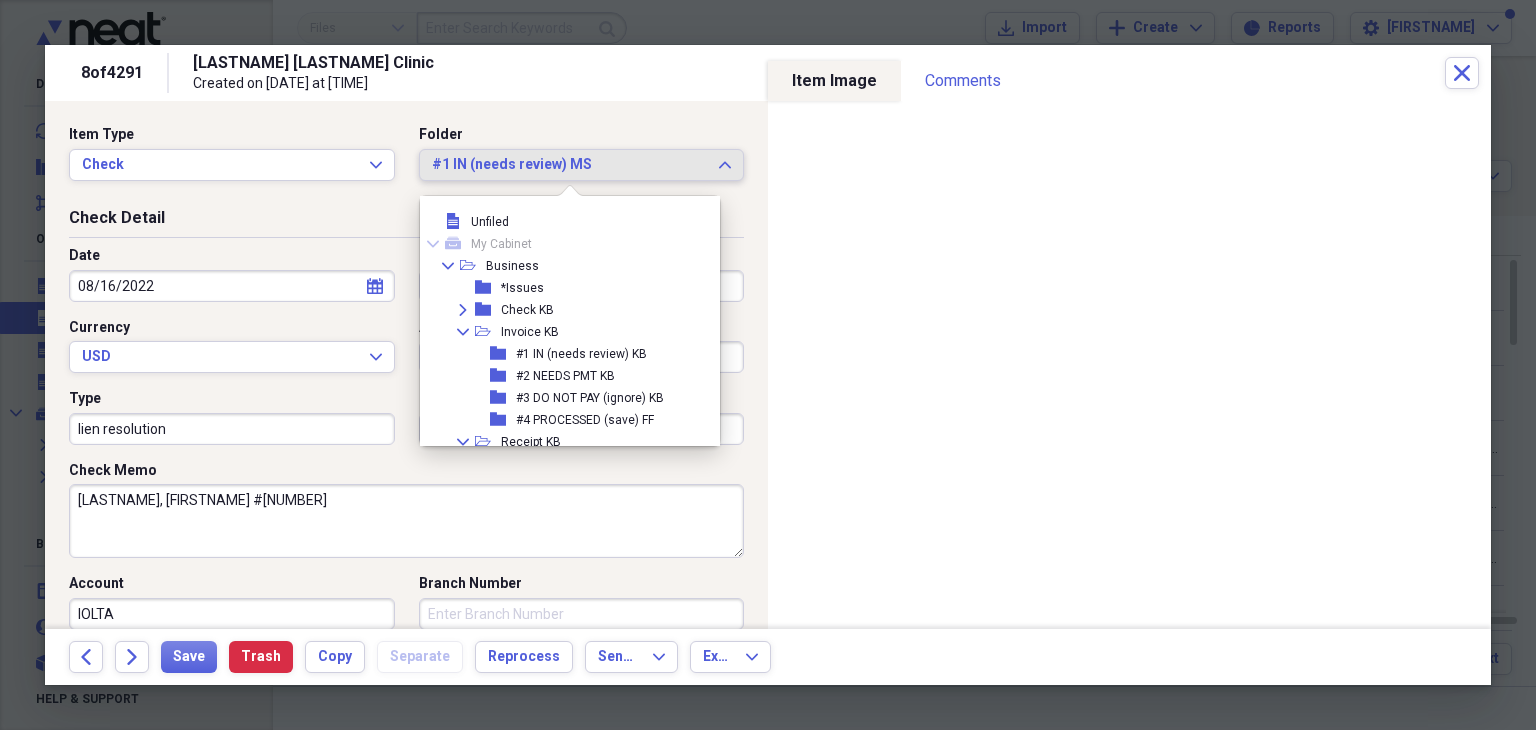 scroll, scrollTop: 275, scrollLeft: 0, axis: vertical 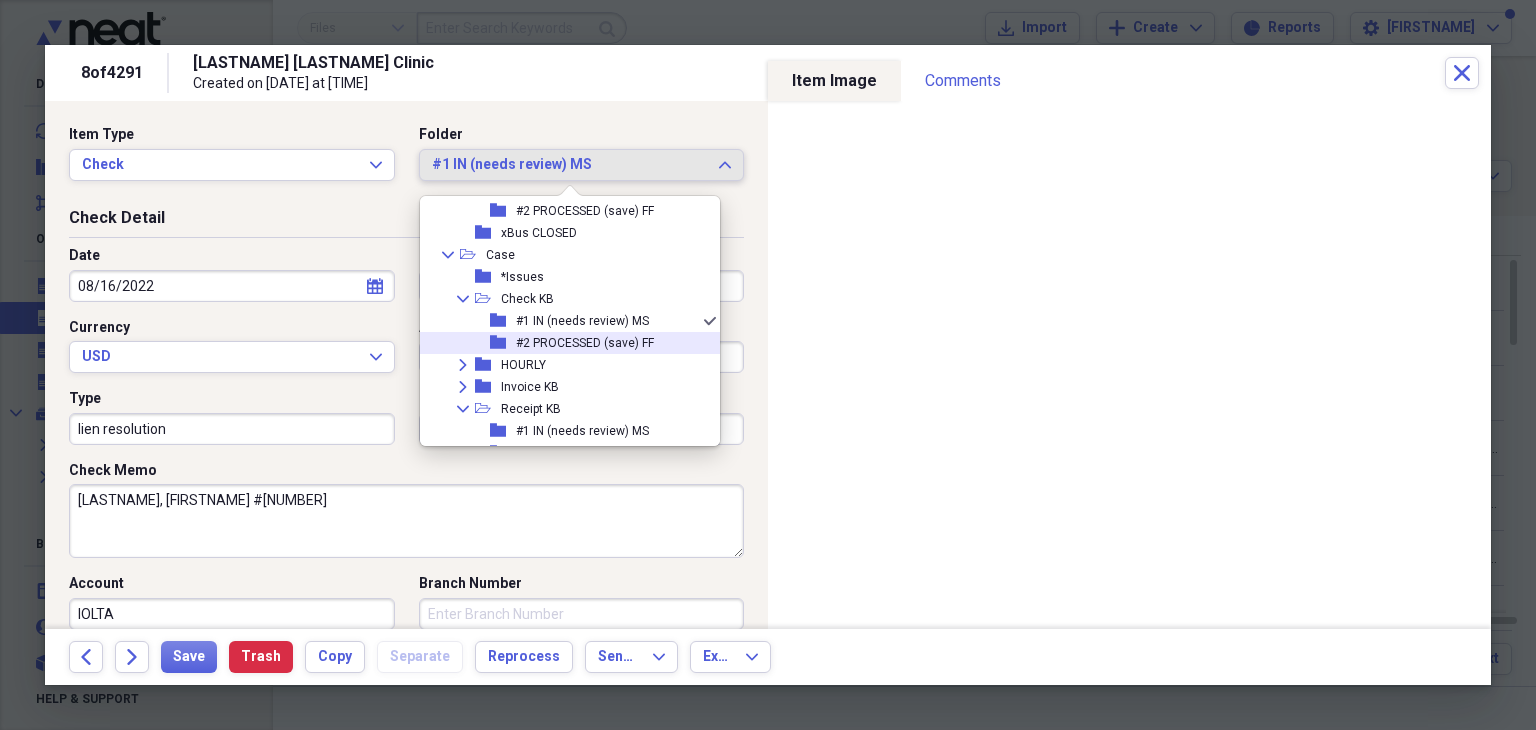 click on "#2 PROCESSED (save) FF" at bounding box center [585, 343] 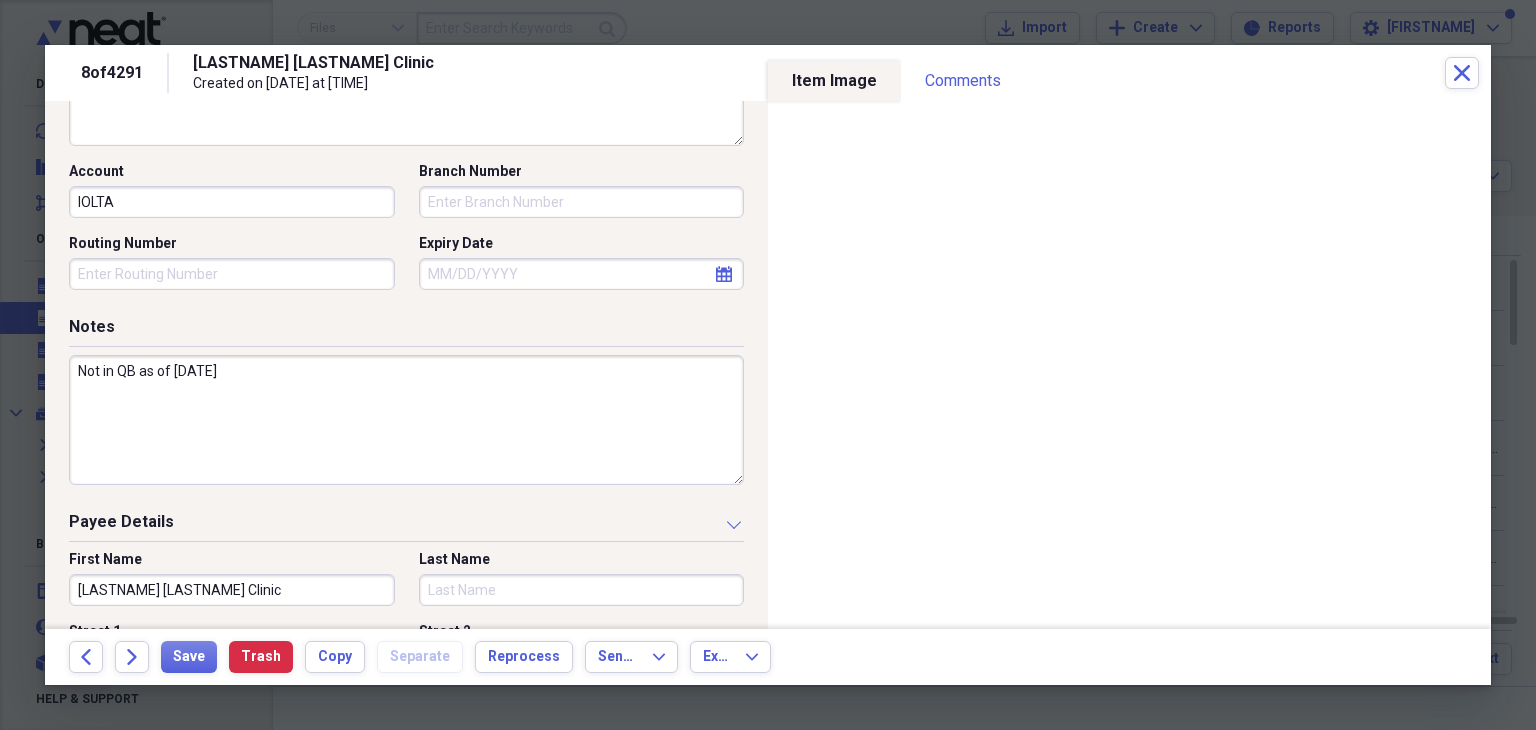 scroll, scrollTop: 432, scrollLeft: 0, axis: vertical 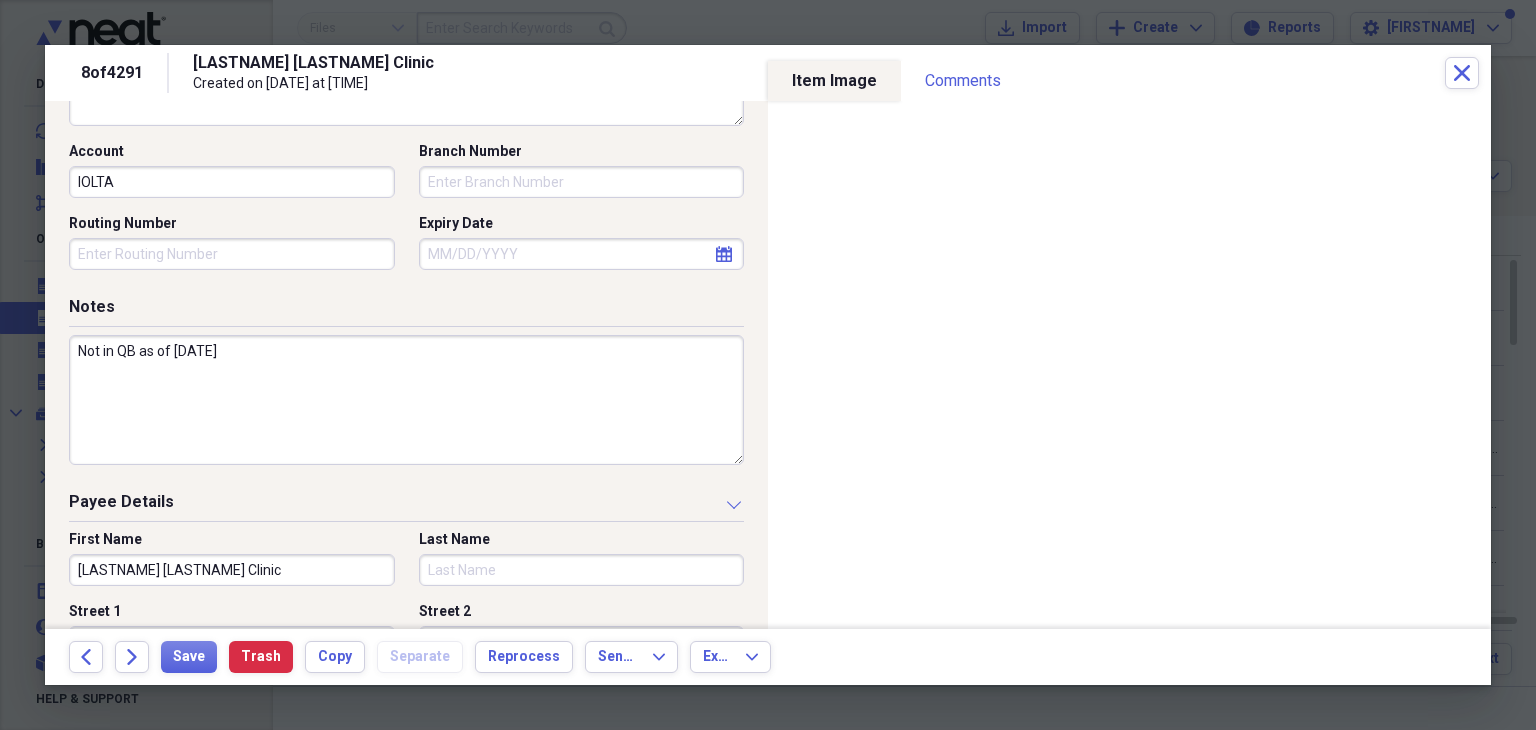 click on "Not in QB as of [DATE]" at bounding box center (406, 400) 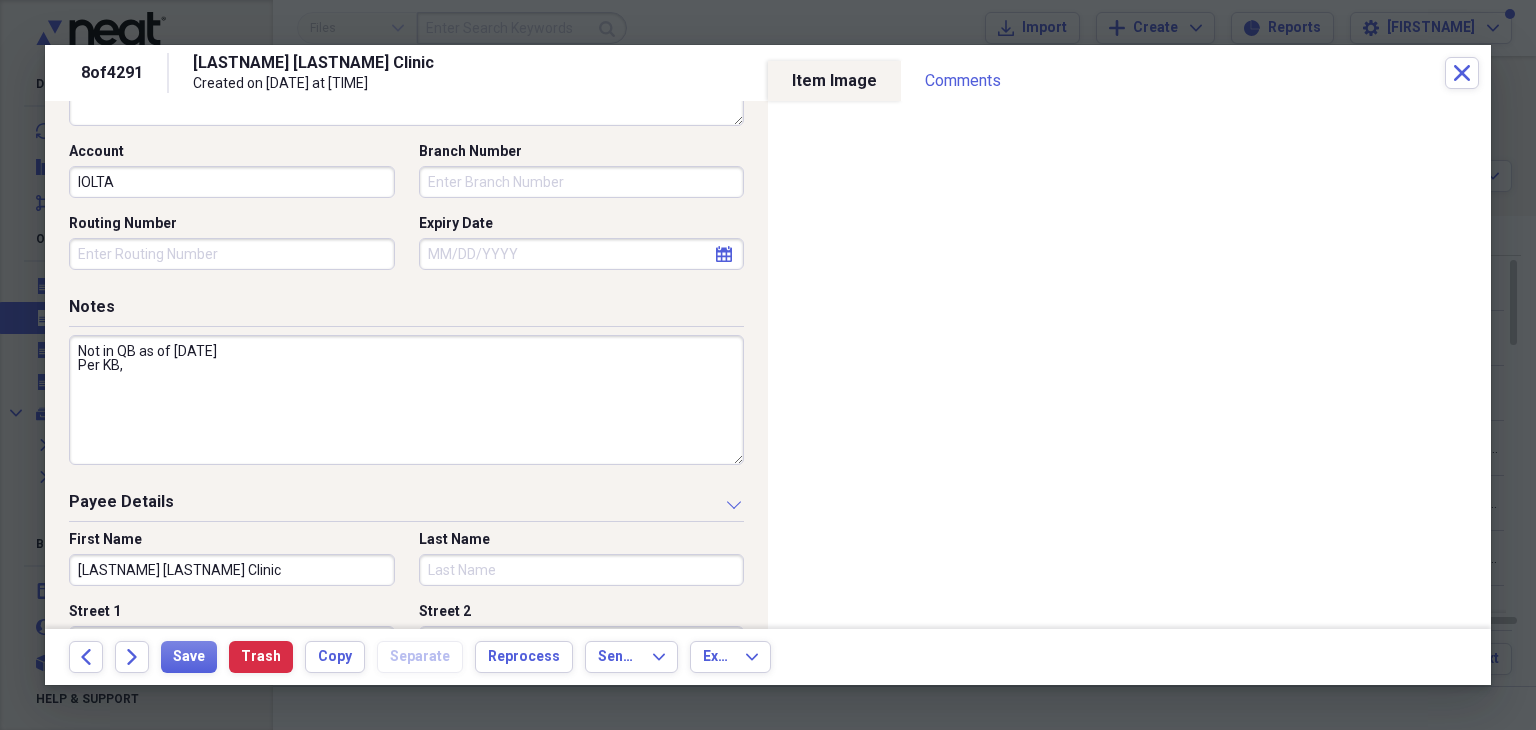 paste on "this was disbursed to client as part of his total settlement because [LASTNAME] [LASTNAME] never responded" 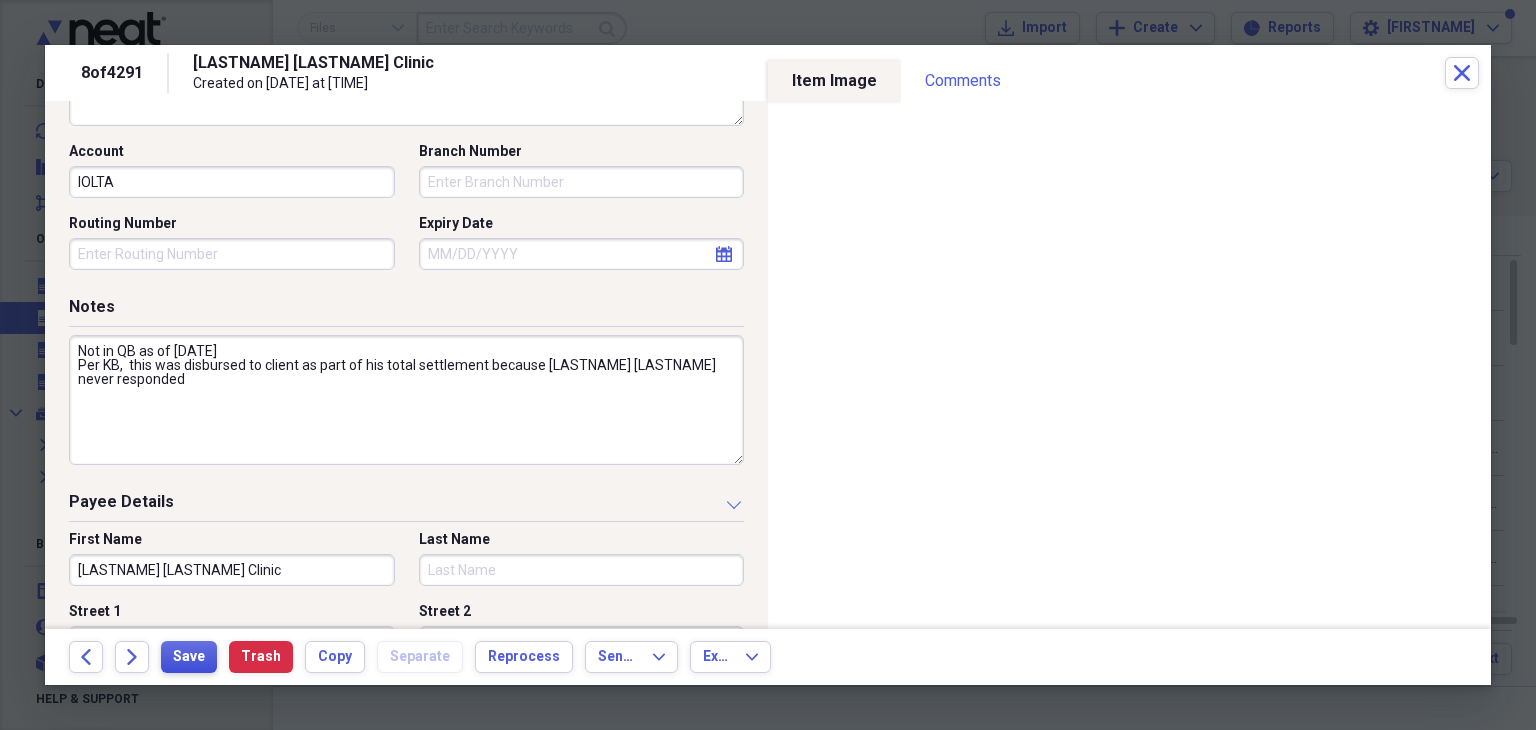 type on "Not in QB as of [DATE]
Per KB,  this was disbursed to client as part of his total settlement because [LASTNAME] [LASTNAME] never responded" 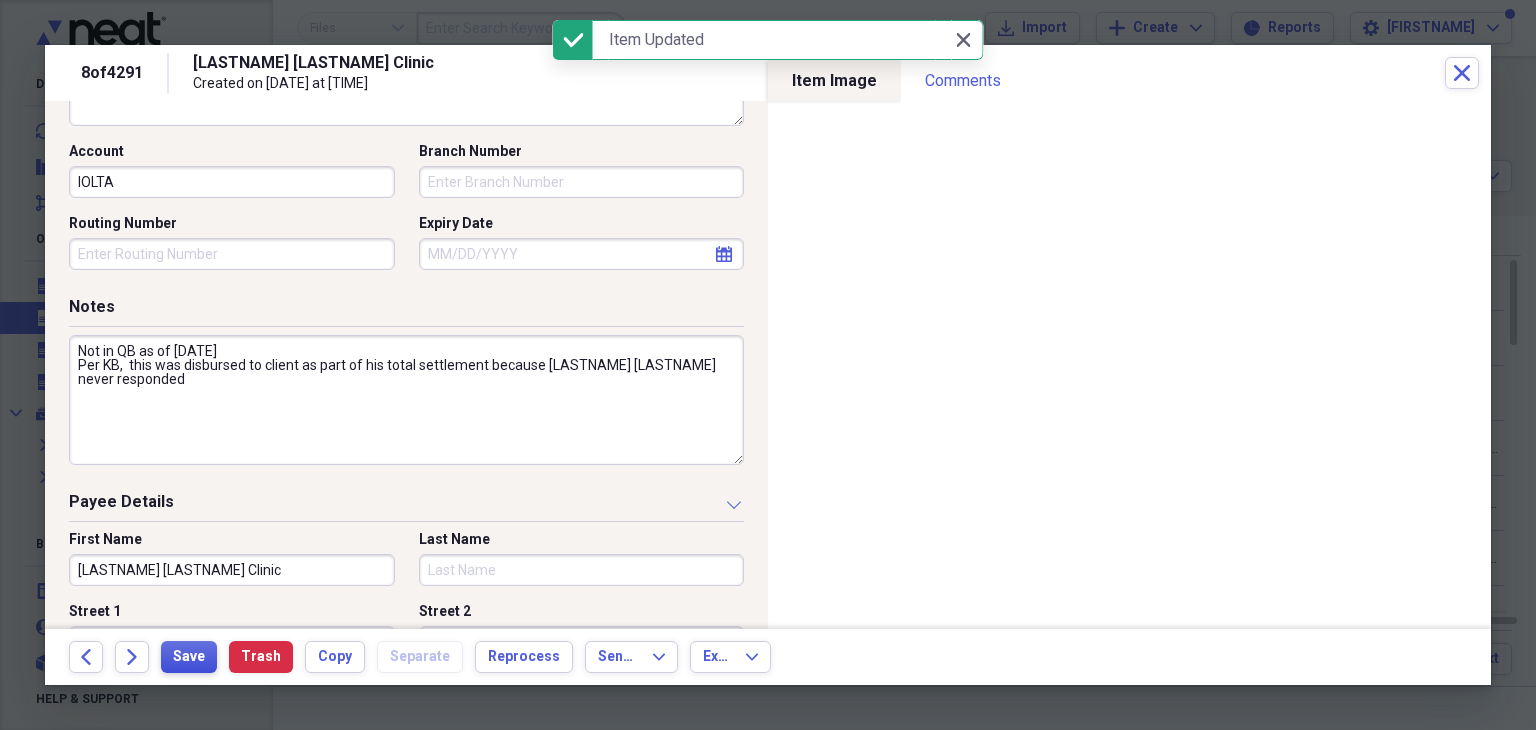 scroll, scrollTop: 0, scrollLeft: 0, axis: both 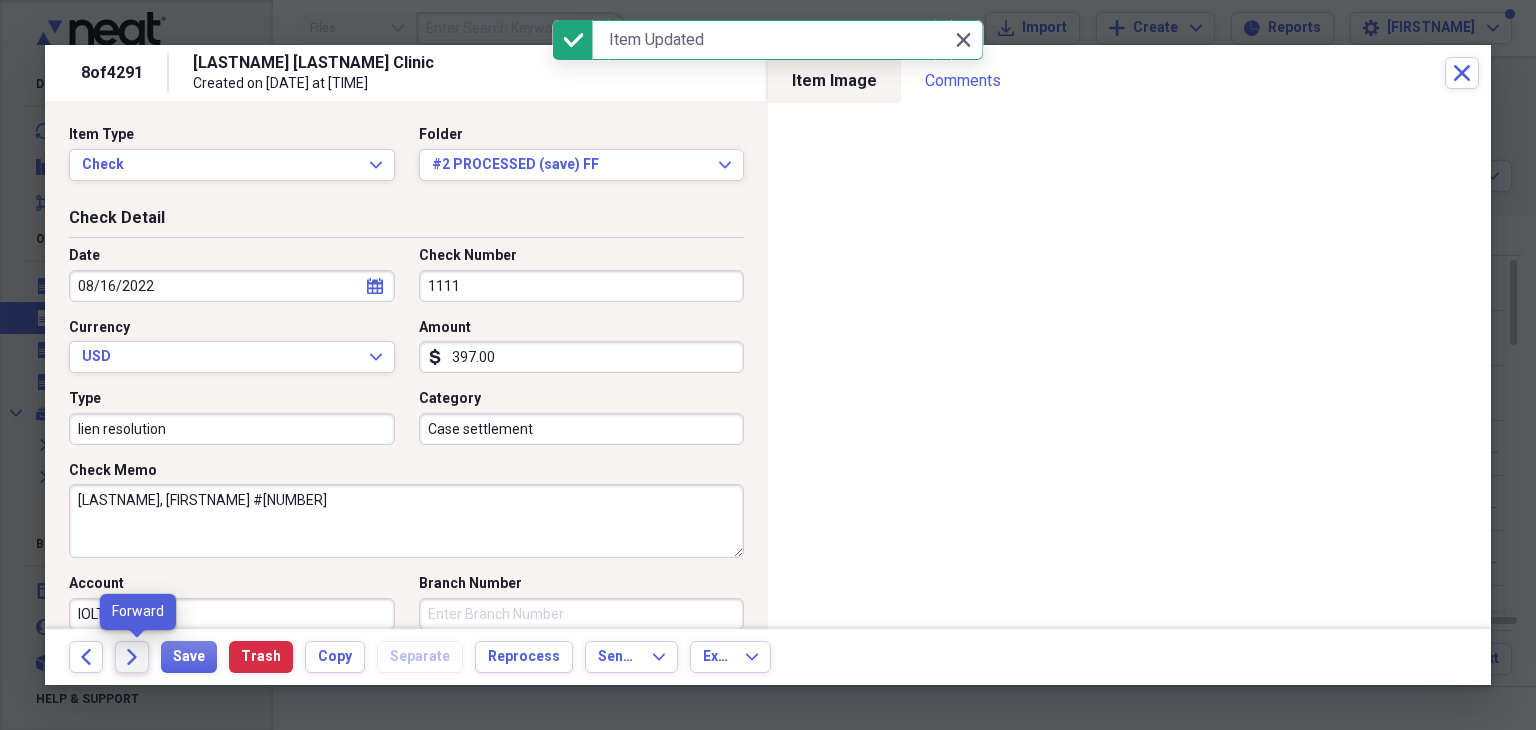 click on "Forward" at bounding box center (132, 657) 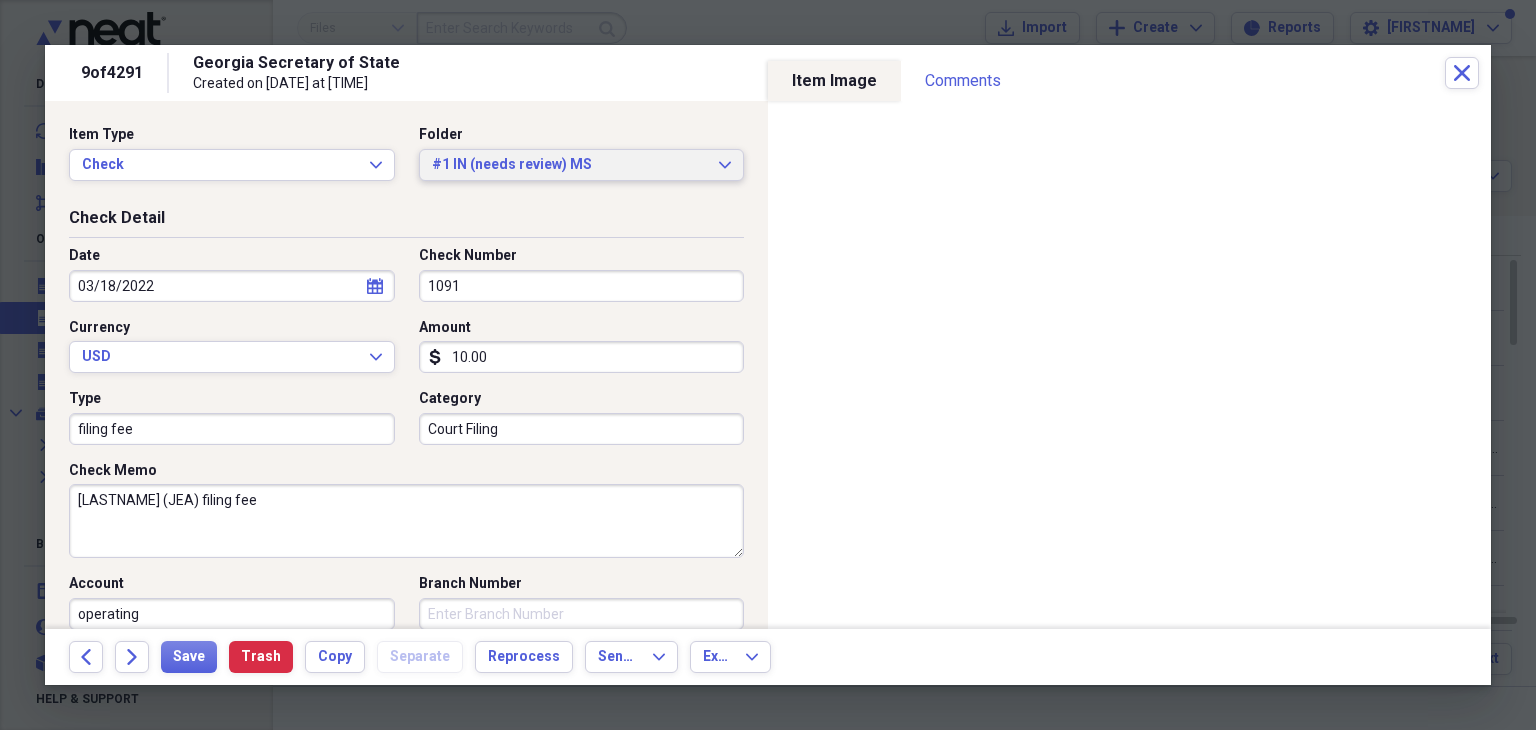 click on "Expand" 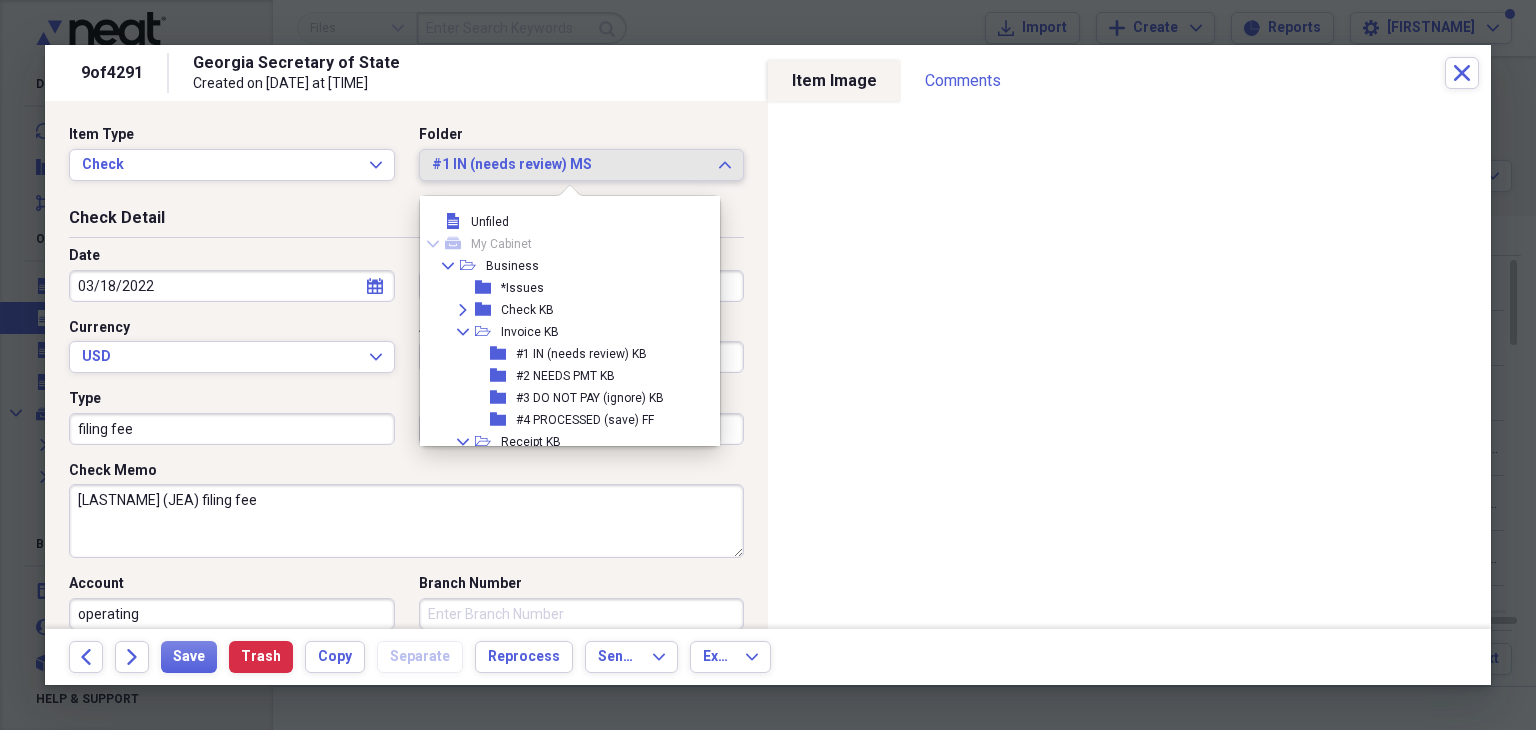 scroll, scrollTop: 275, scrollLeft: 0, axis: vertical 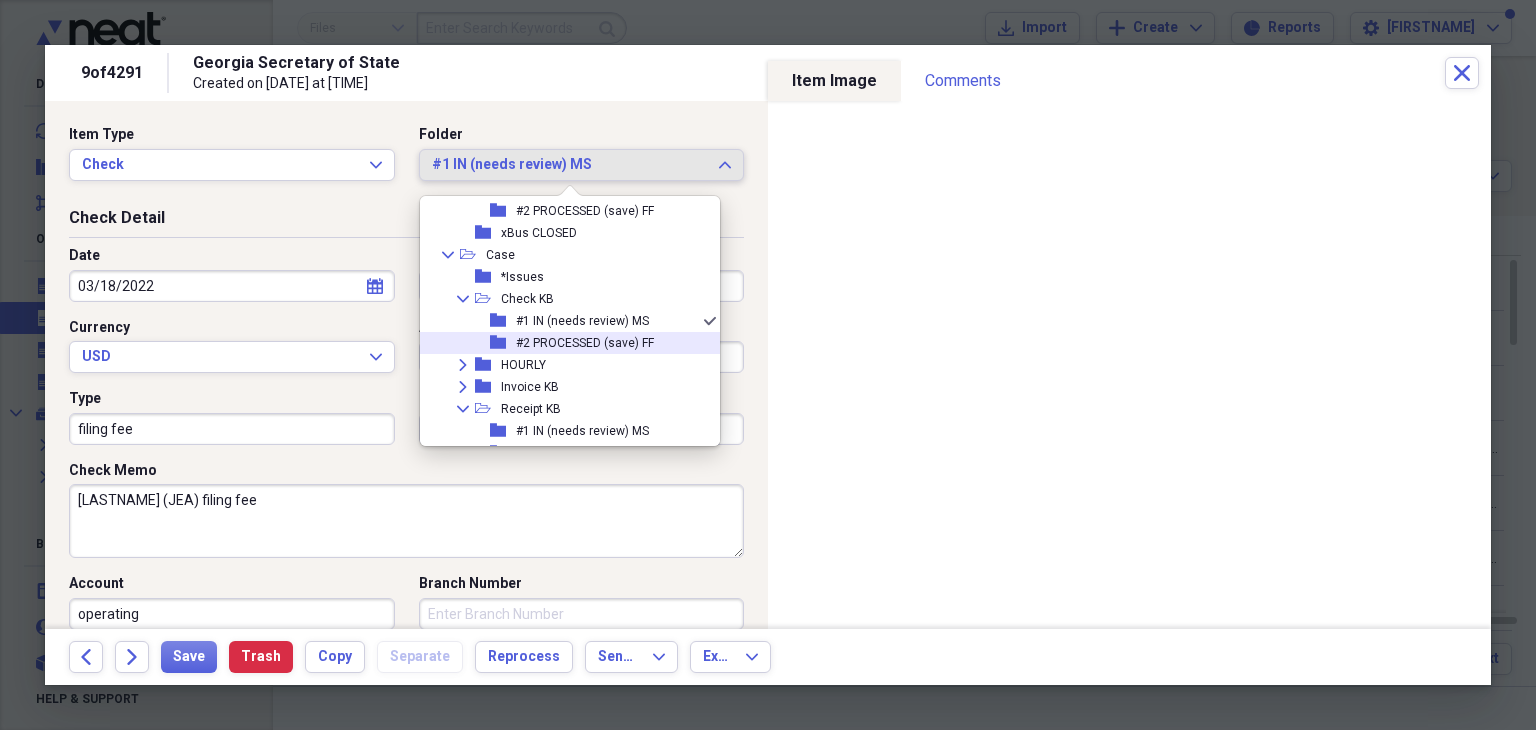 click on "folder #2 PROCESSED (save) FF" at bounding box center [562, 343] 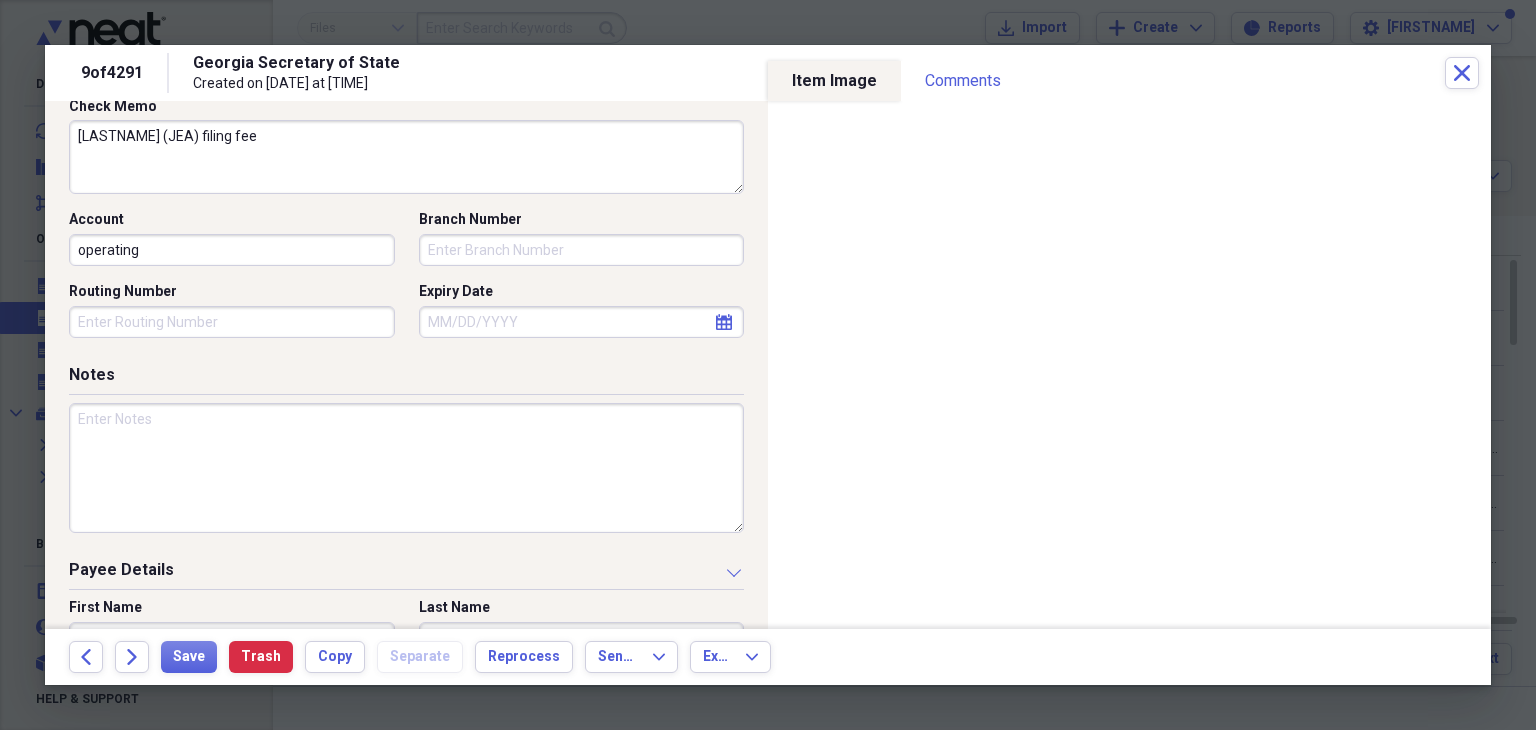 scroll, scrollTop: 375, scrollLeft: 0, axis: vertical 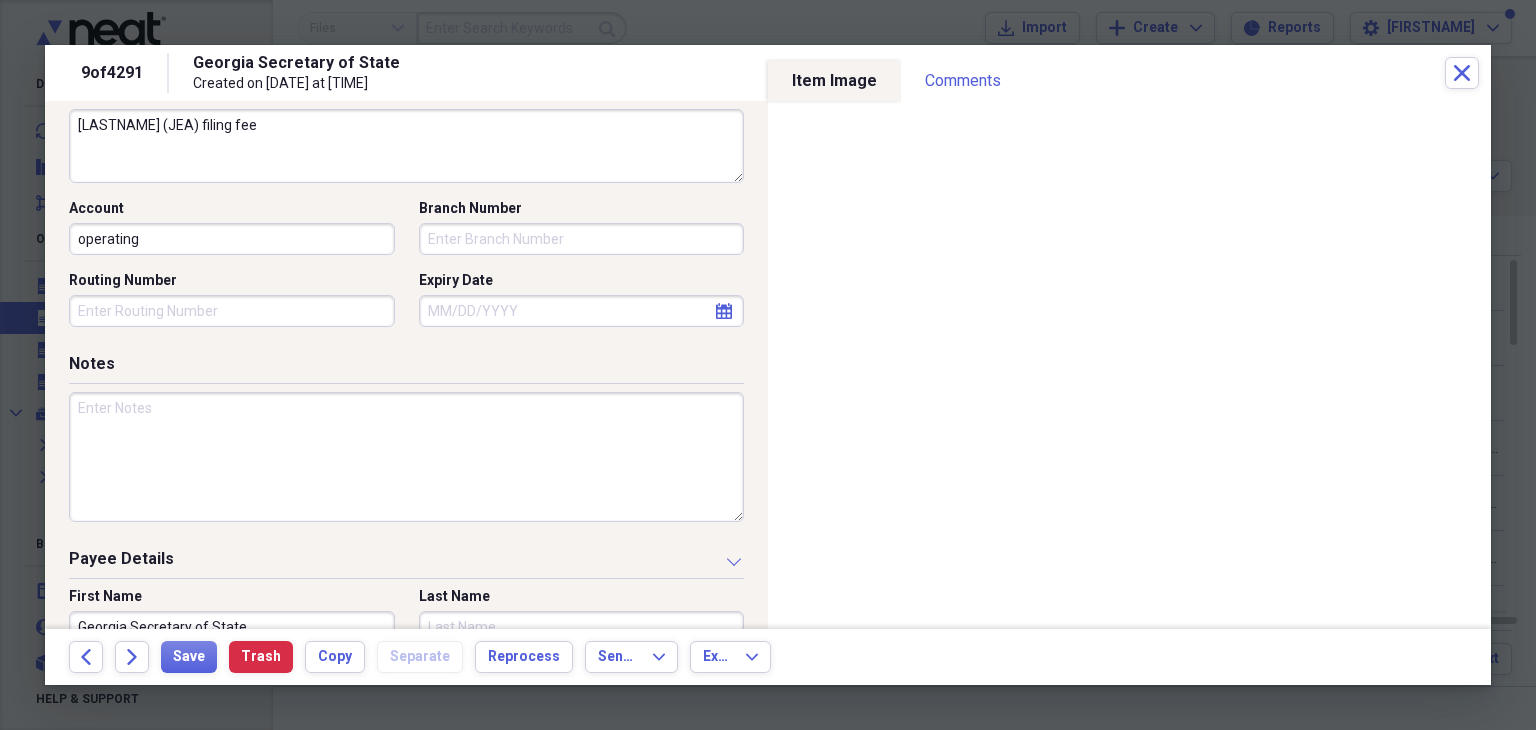 click at bounding box center [406, 457] 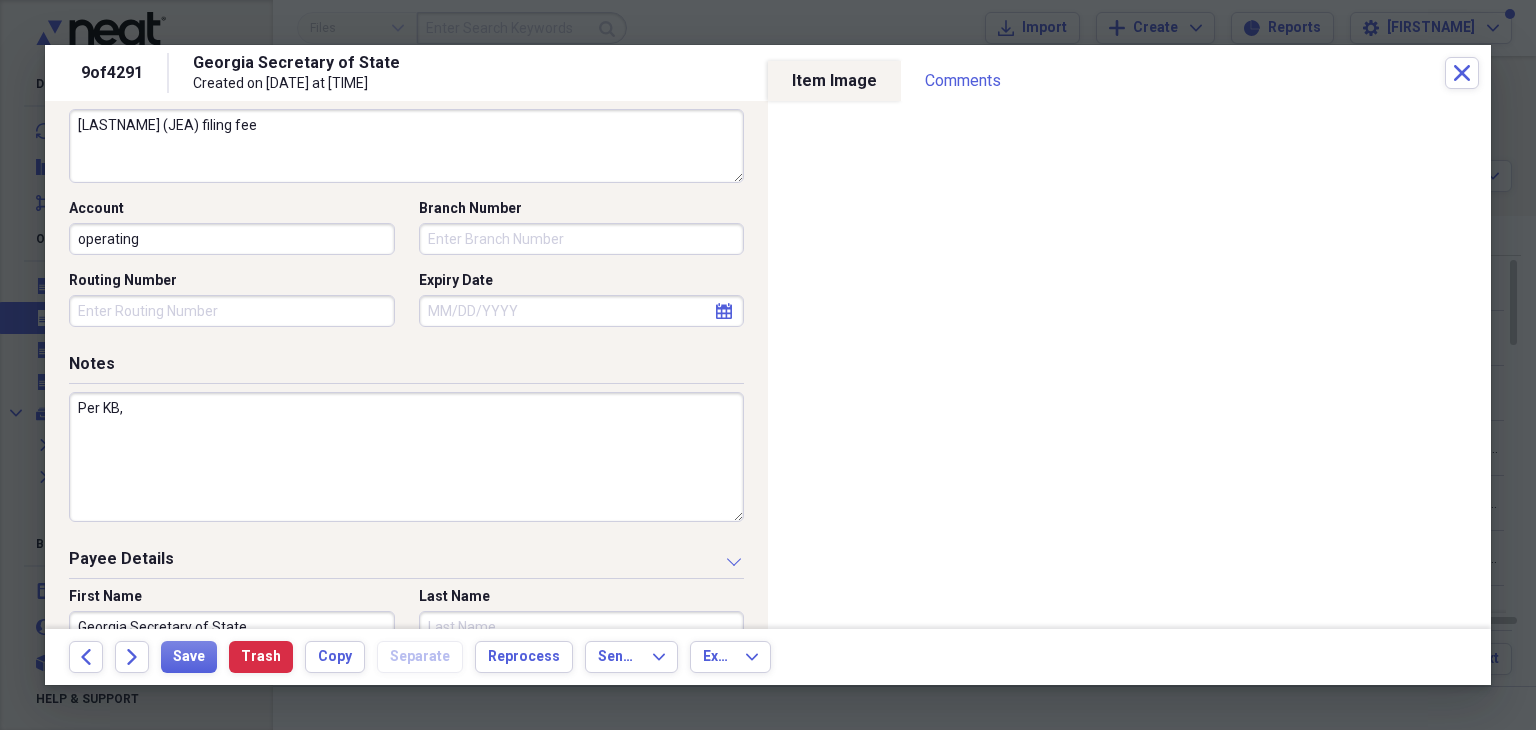 paste on "I have a check and receipt for same; don't know why it hasn't shown in QBO tho" 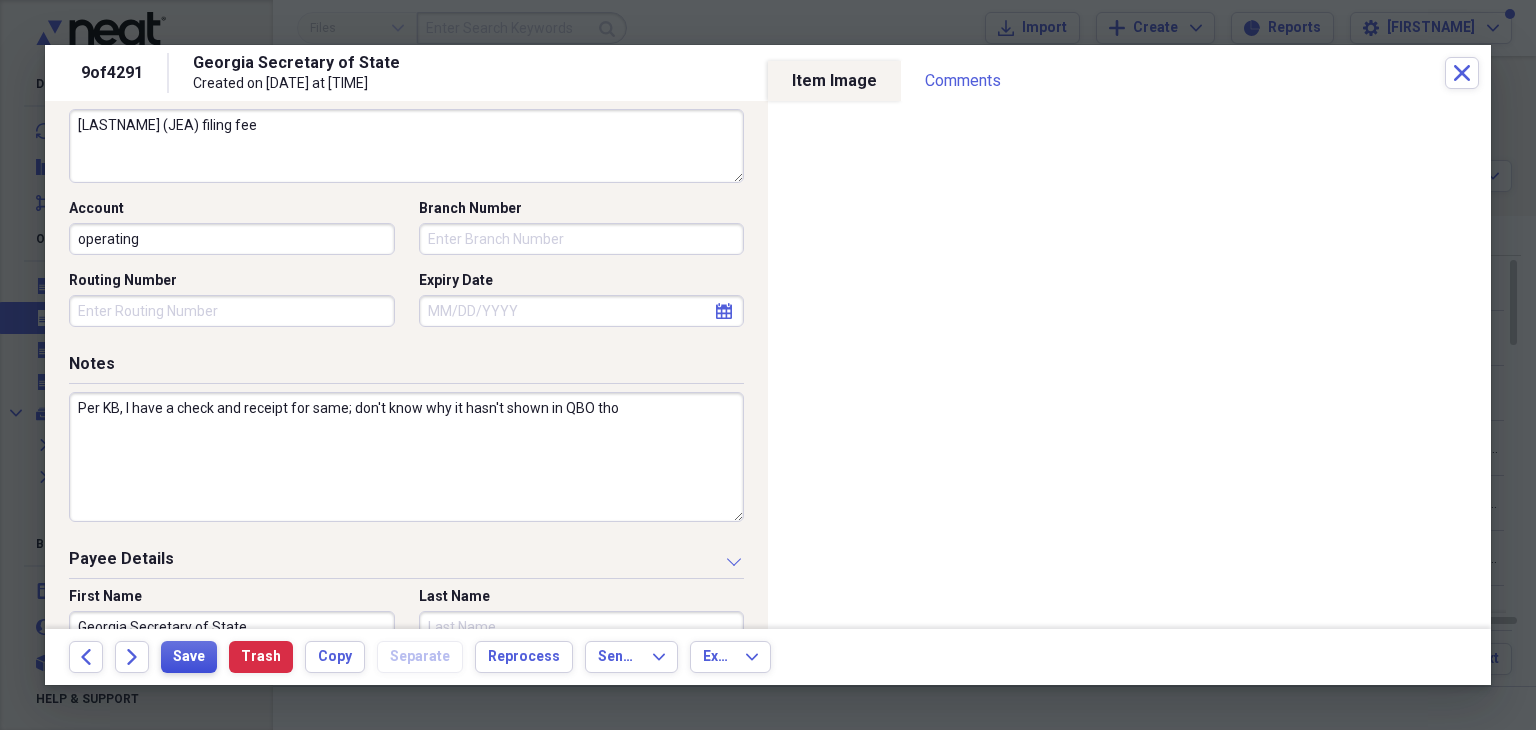type on "Per KB, I have a check and receipt for same; don't know why it hasn't shown in QBO tho" 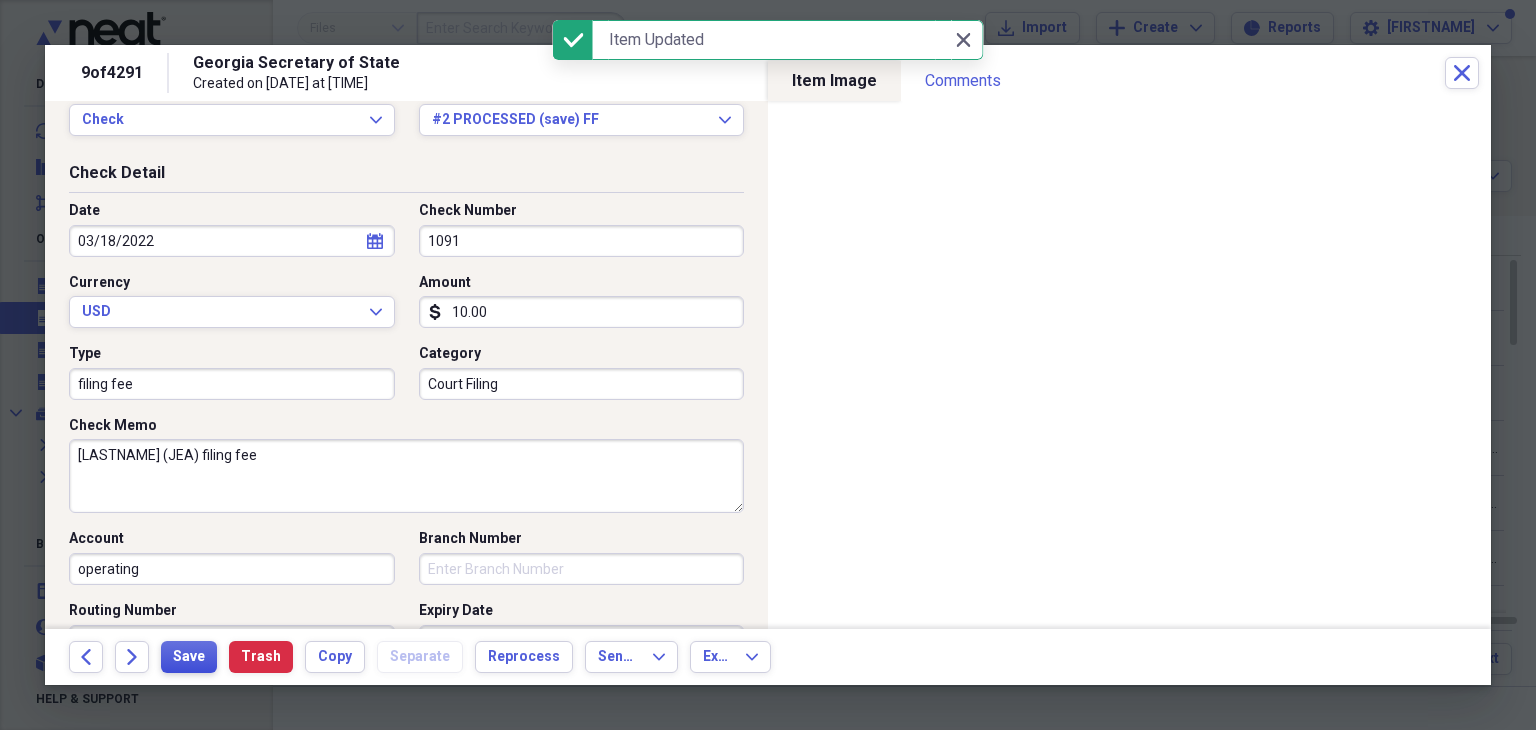 scroll, scrollTop: 0, scrollLeft: 0, axis: both 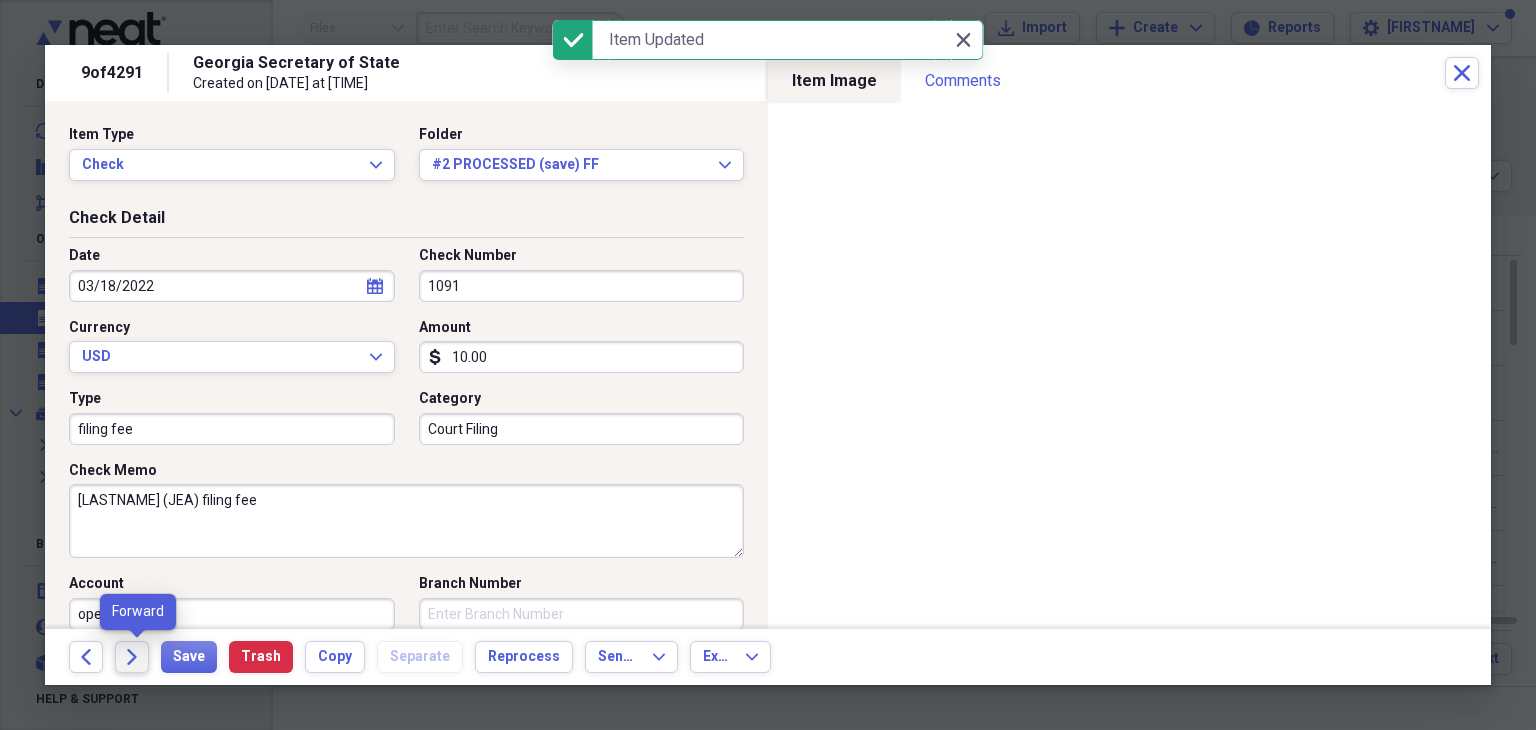 click 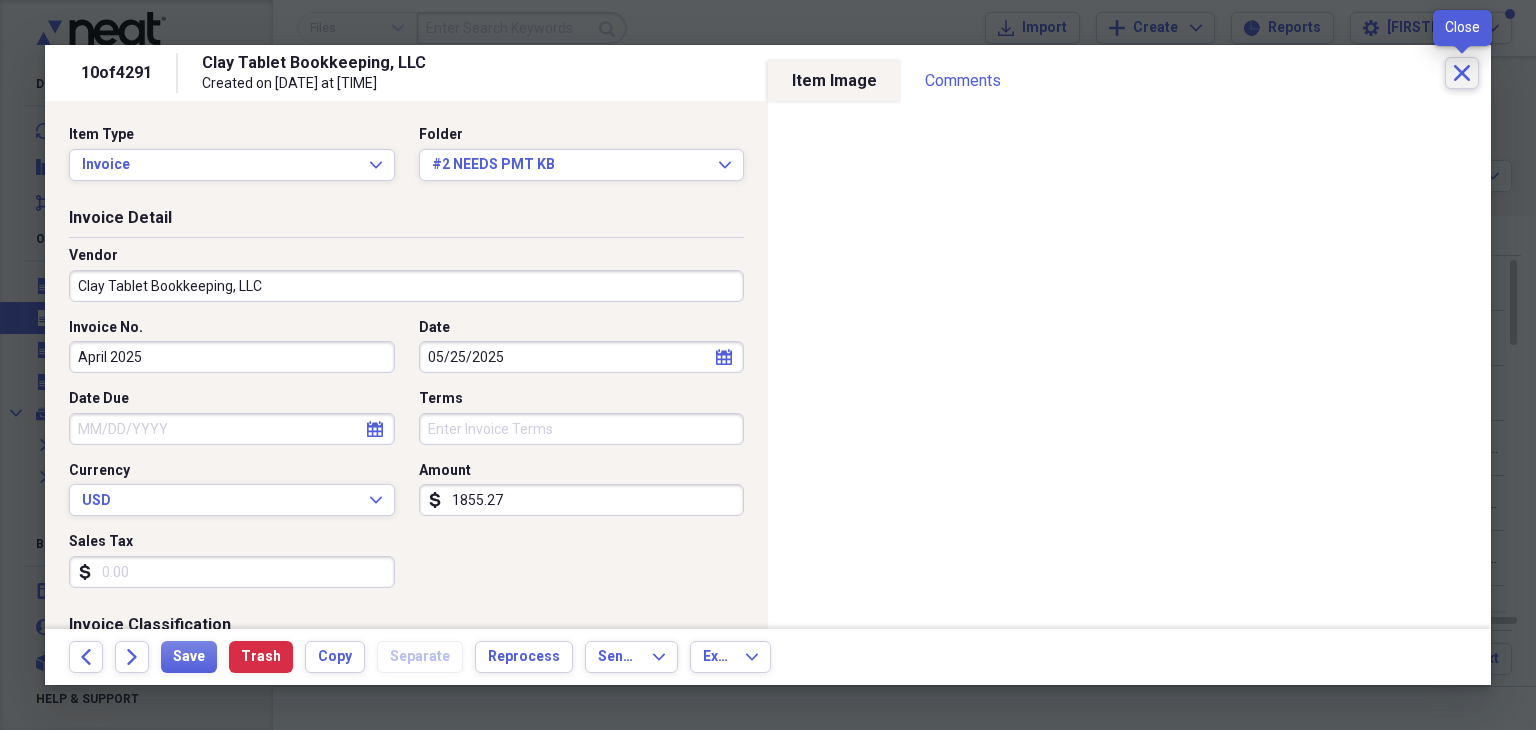 click on "Close" 